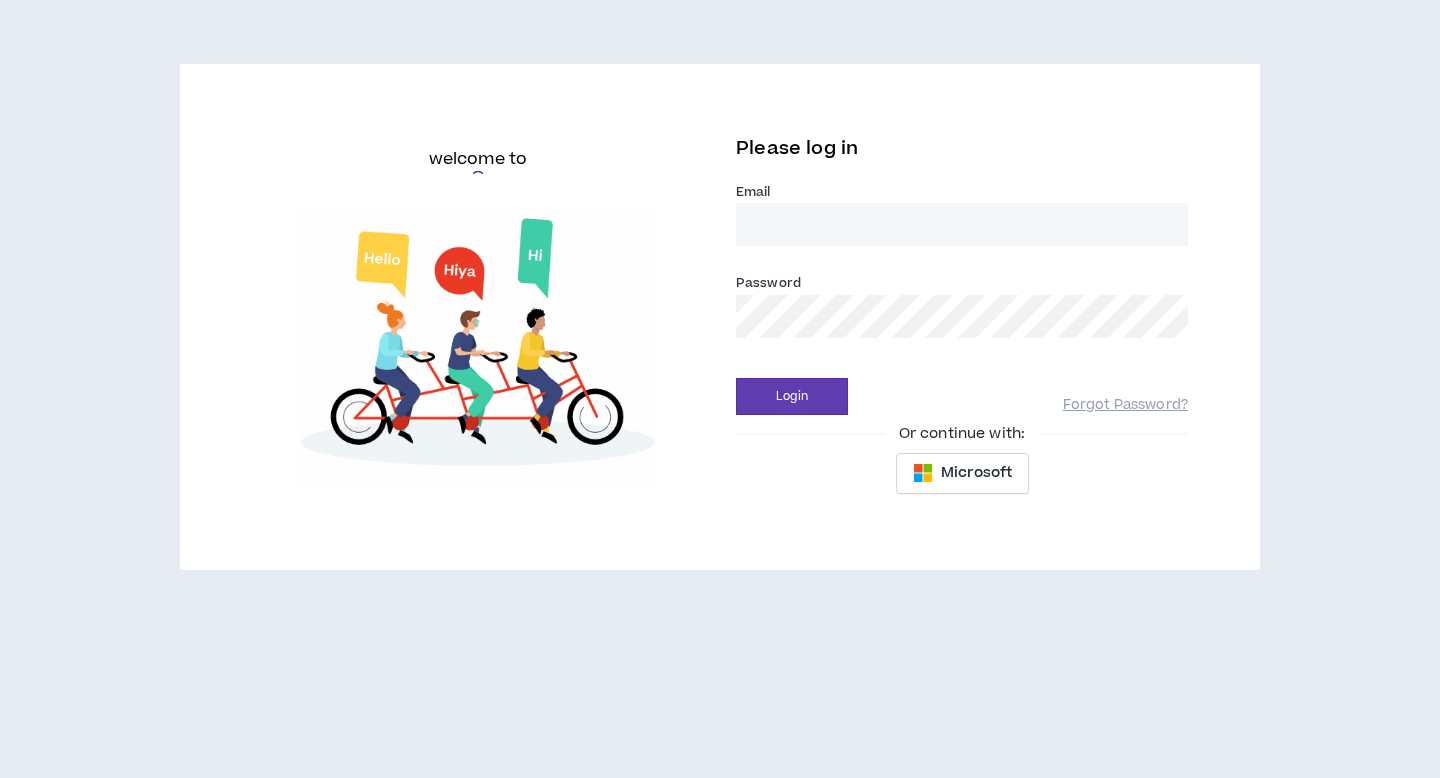 scroll, scrollTop: 0, scrollLeft: 0, axis: both 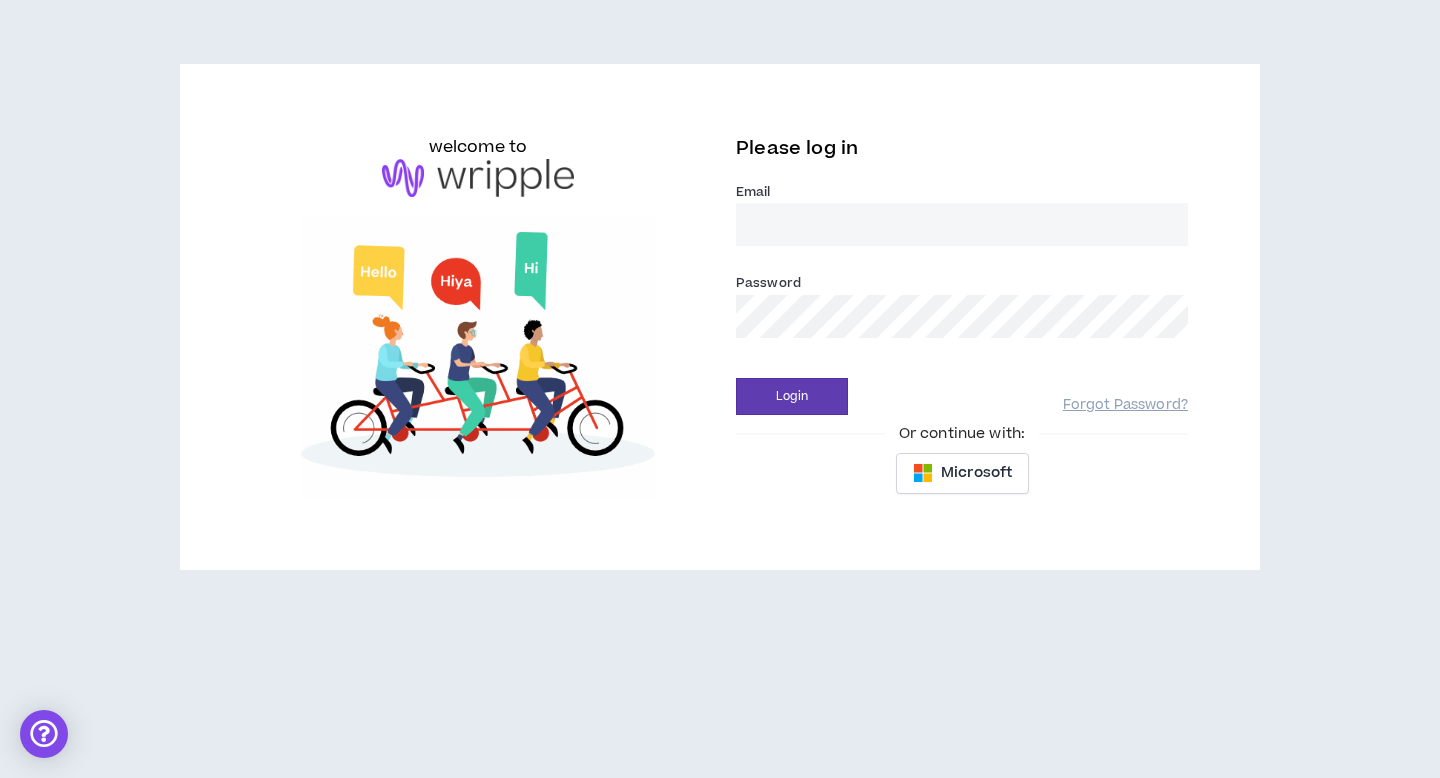 click on "Email  *" at bounding box center [962, 224] 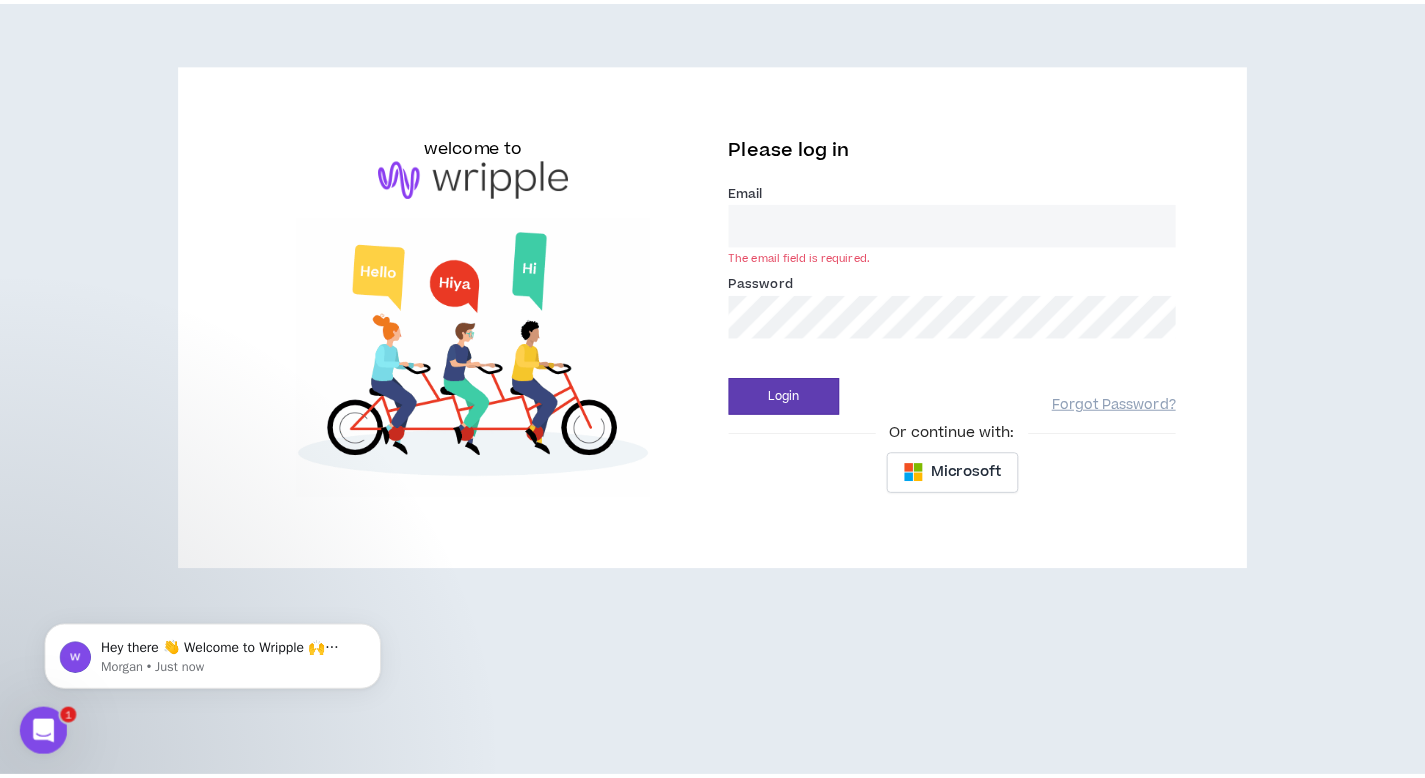 scroll, scrollTop: 0, scrollLeft: 0, axis: both 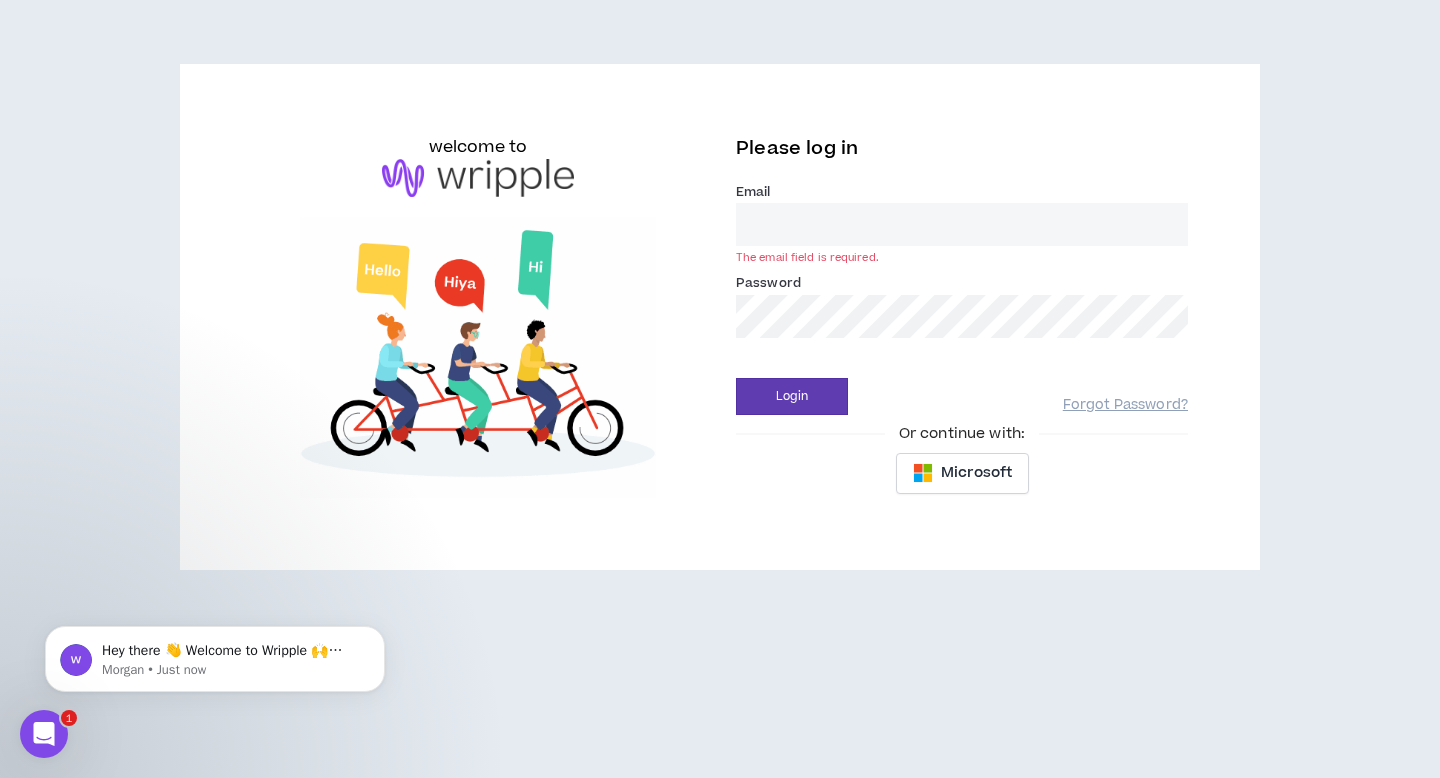 type on "[EMAIL]" 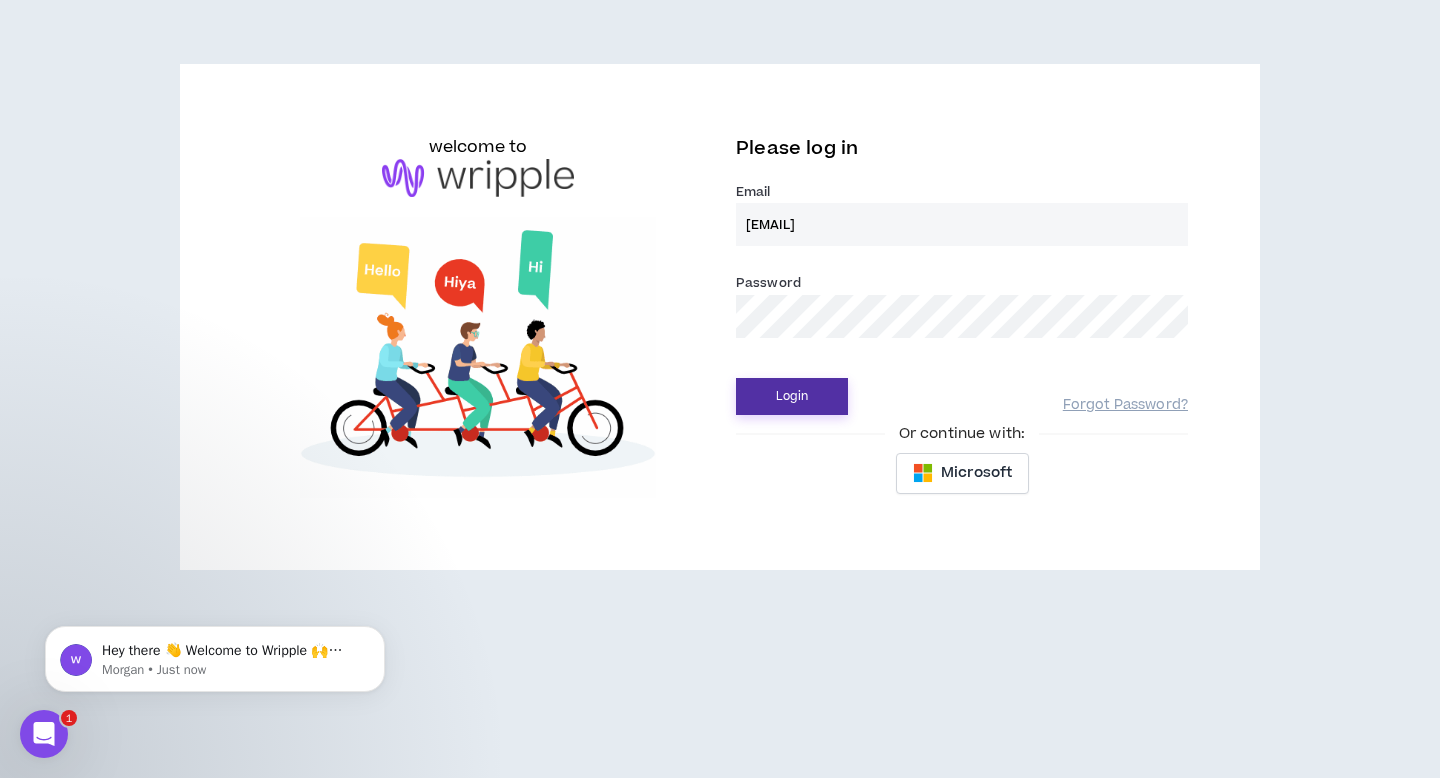 click on "Login" at bounding box center [792, 396] 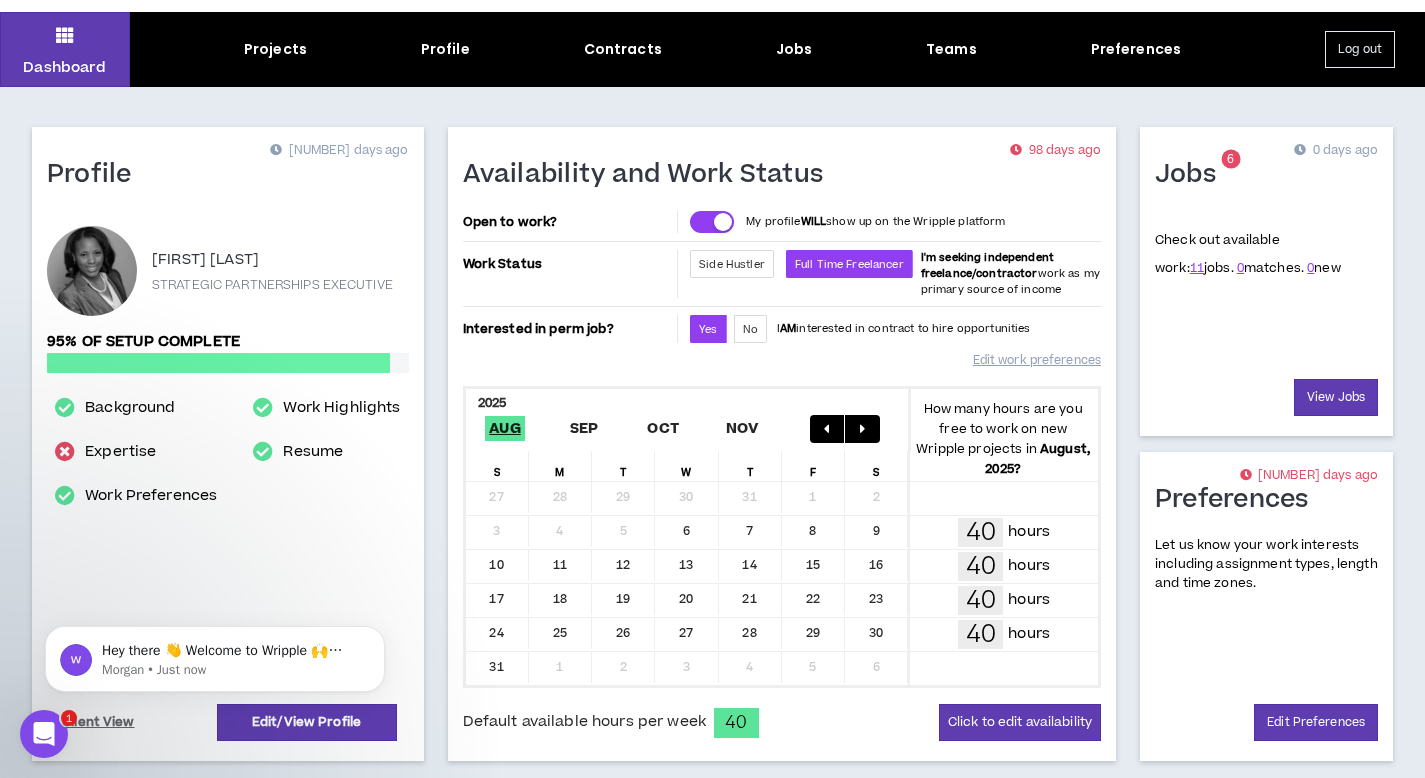 scroll, scrollTop: 106, scrollLeft: 0, axis: vertical 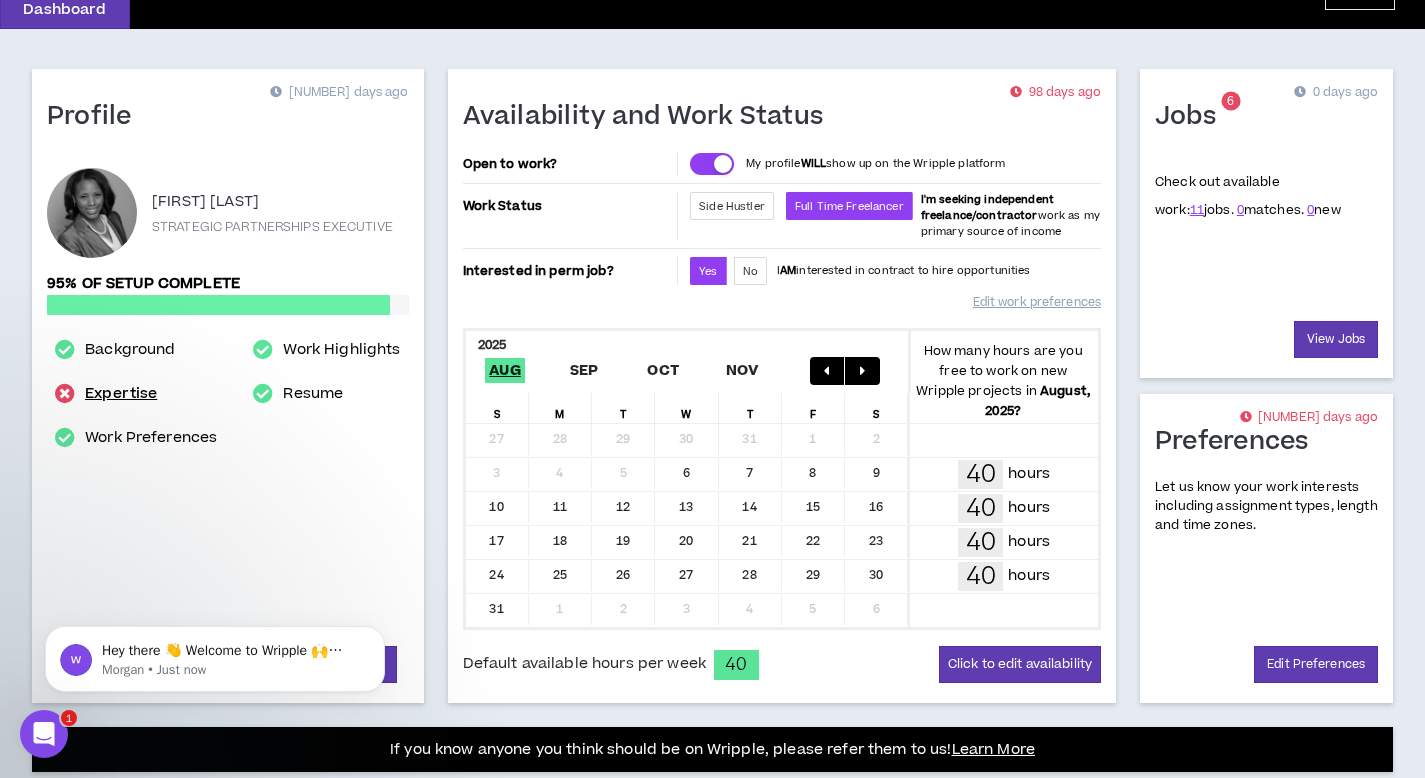 click on "Expertise" at bounding box center (121, 394) 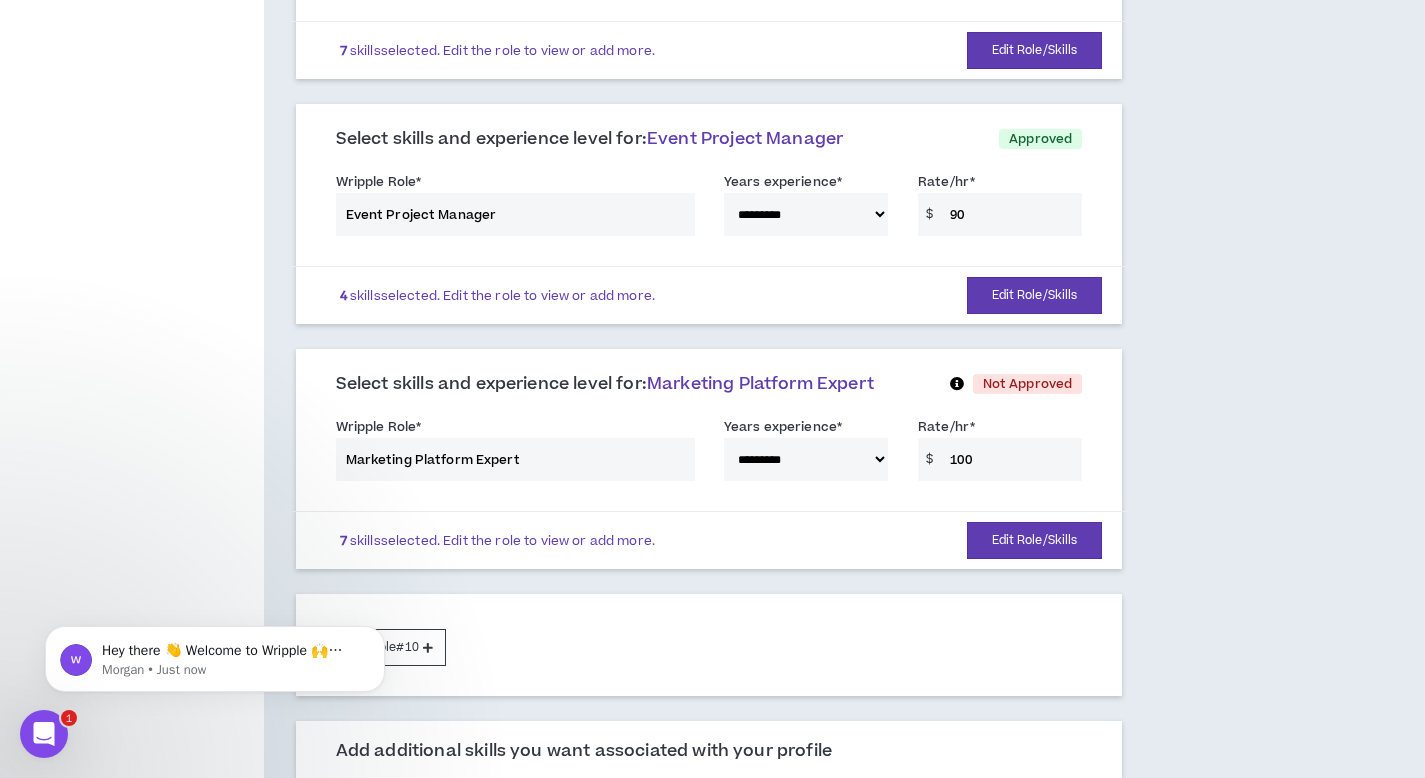 scroll, scrollTop: 1880, scrollLeft: 0, axis: vertical 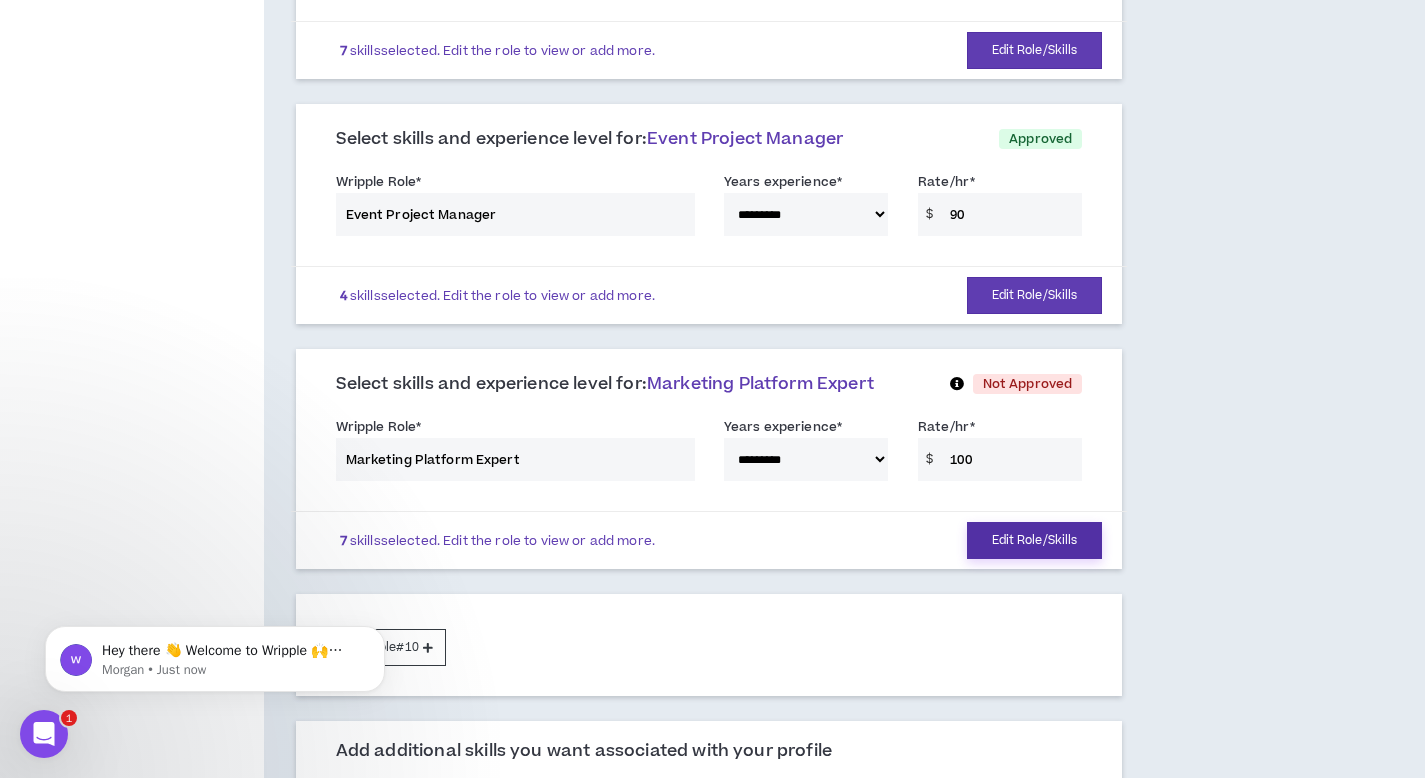 click on "Edit Role/Skills" at bounding box center [1035, 540] 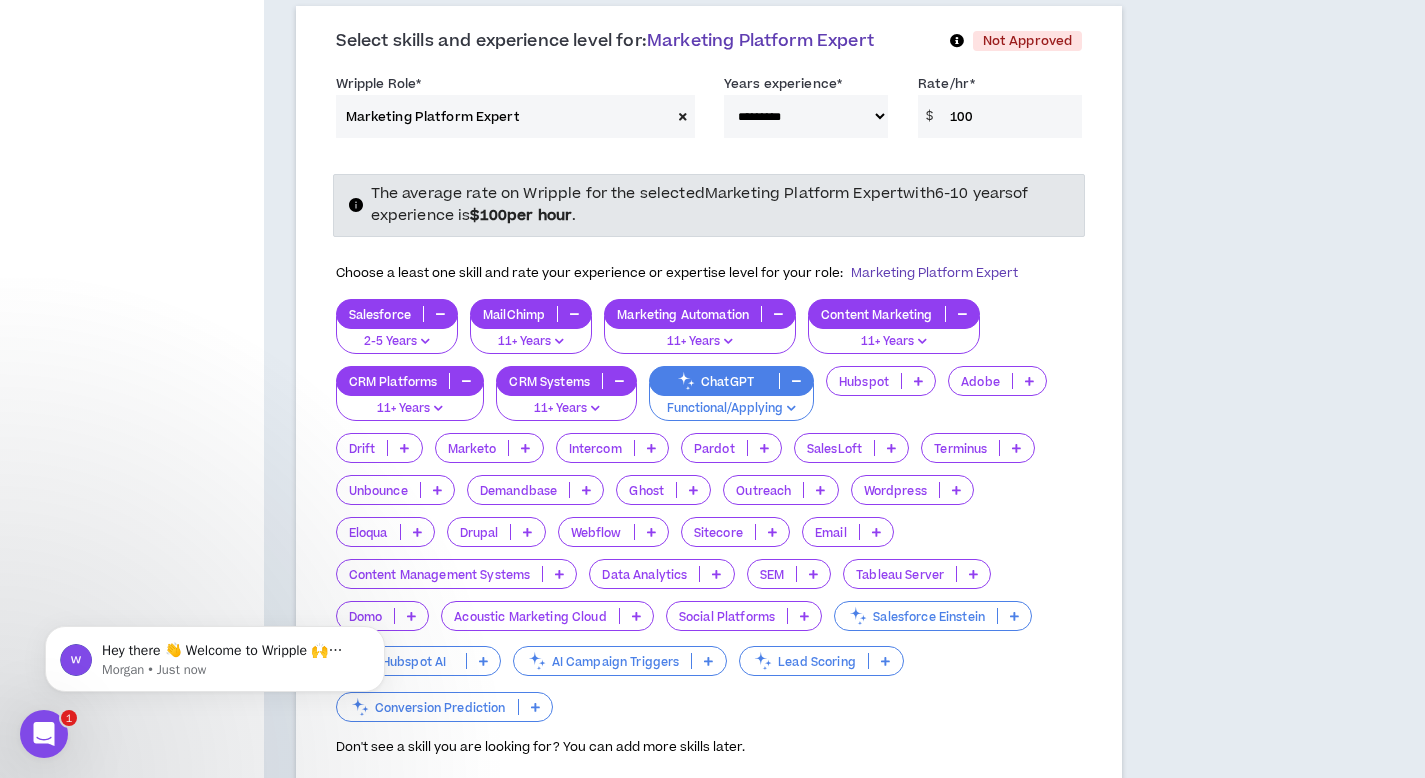 scroll, scrollTop: 2462, scrollLeft: 0, axis: vertical 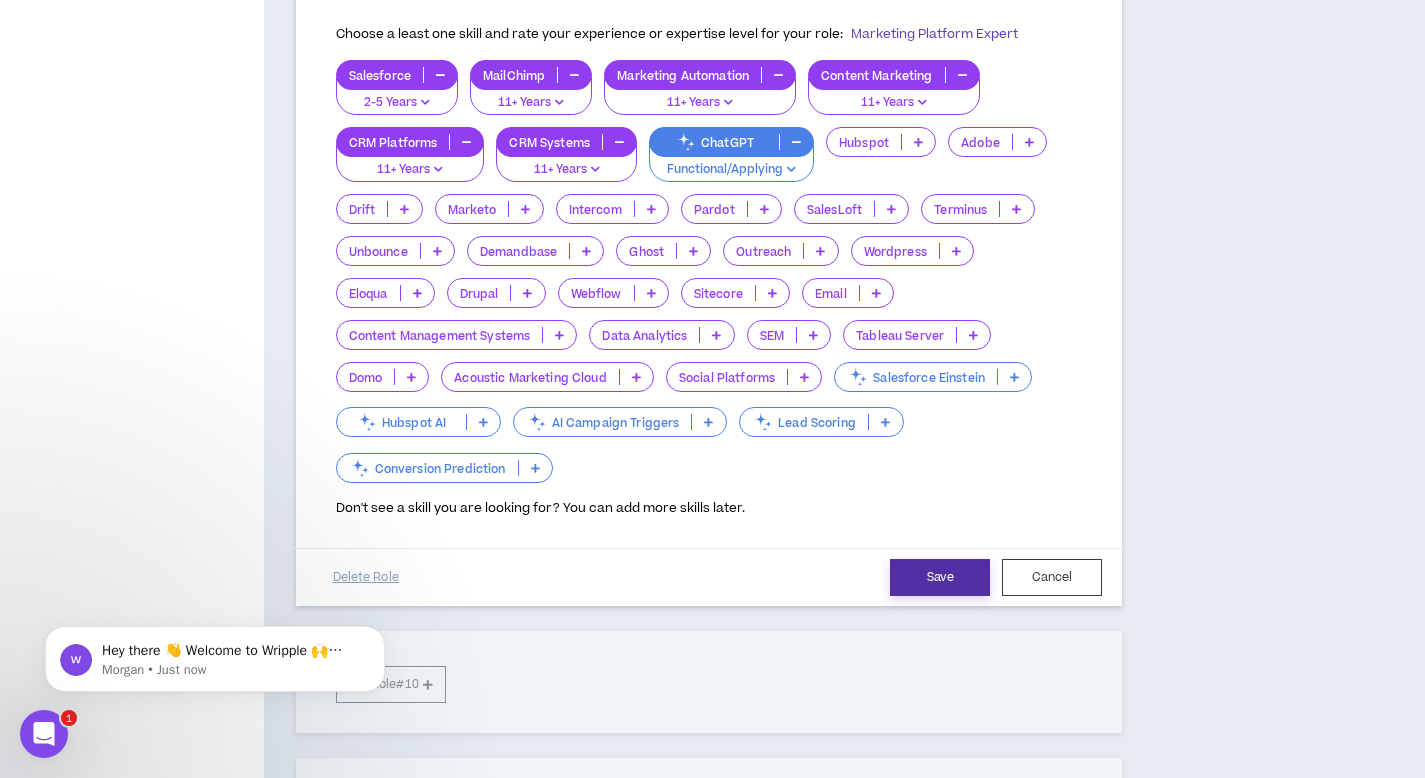 click on "Save" at bounding box center (940, 577) 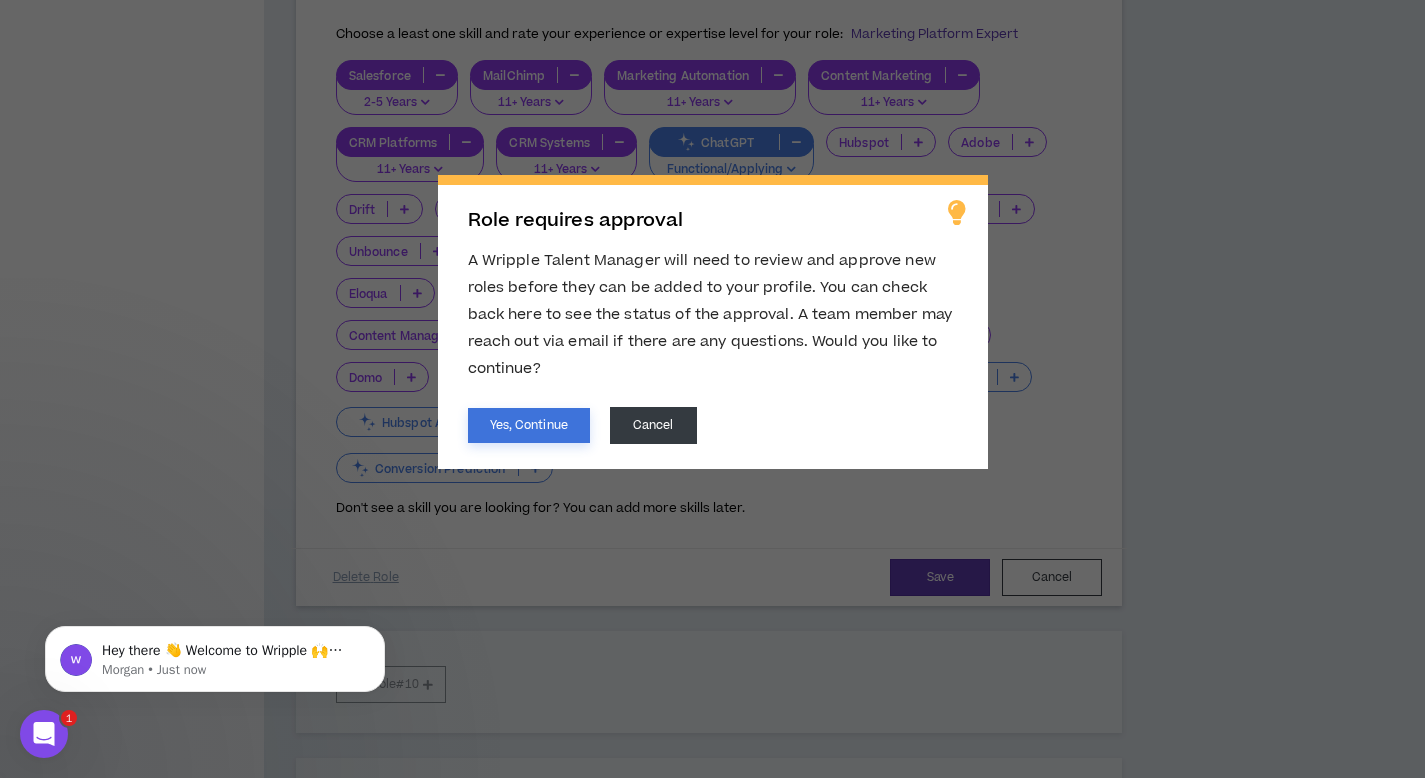 click on "Yes, Continue" at bounding box center [529, 425] 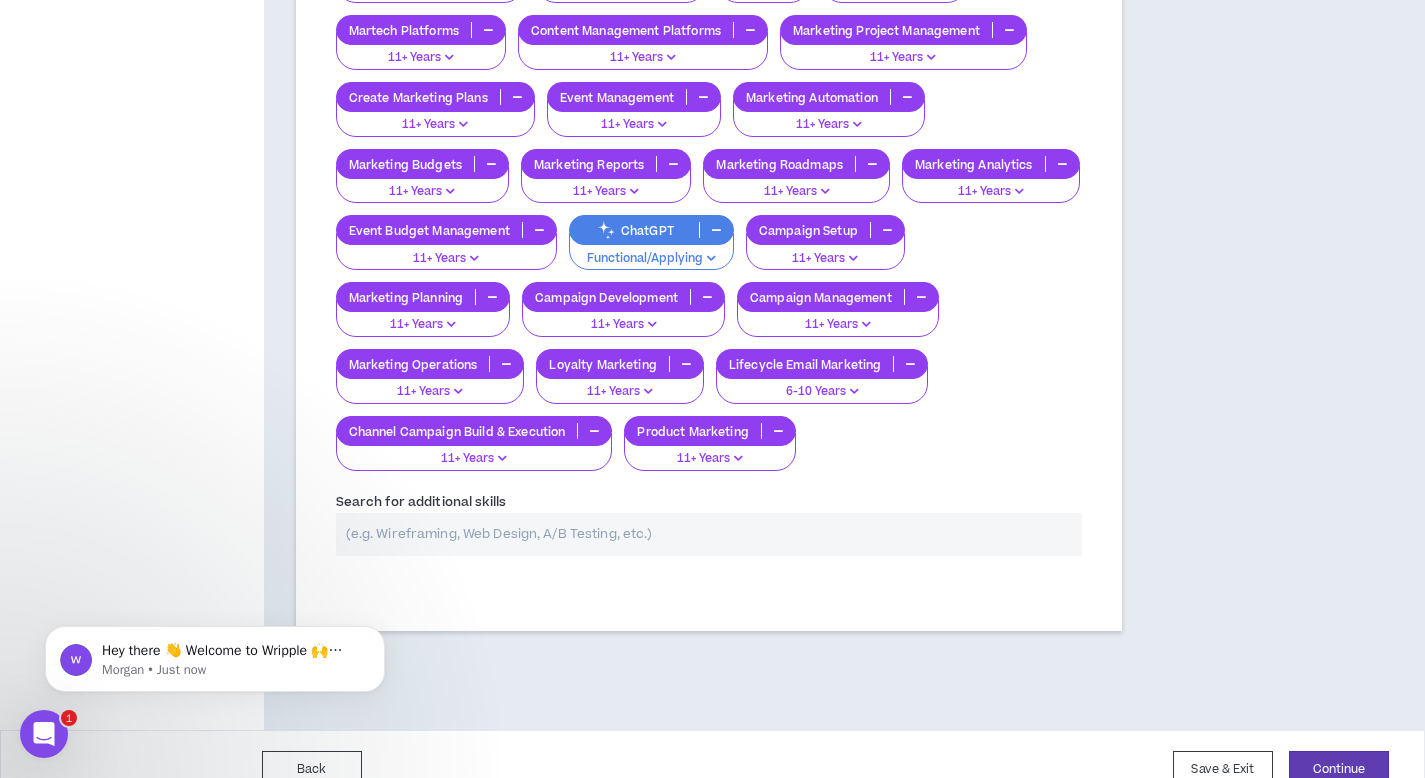 scroll, scrollTop: 4018, scrollLeft: 0, axis: vertical 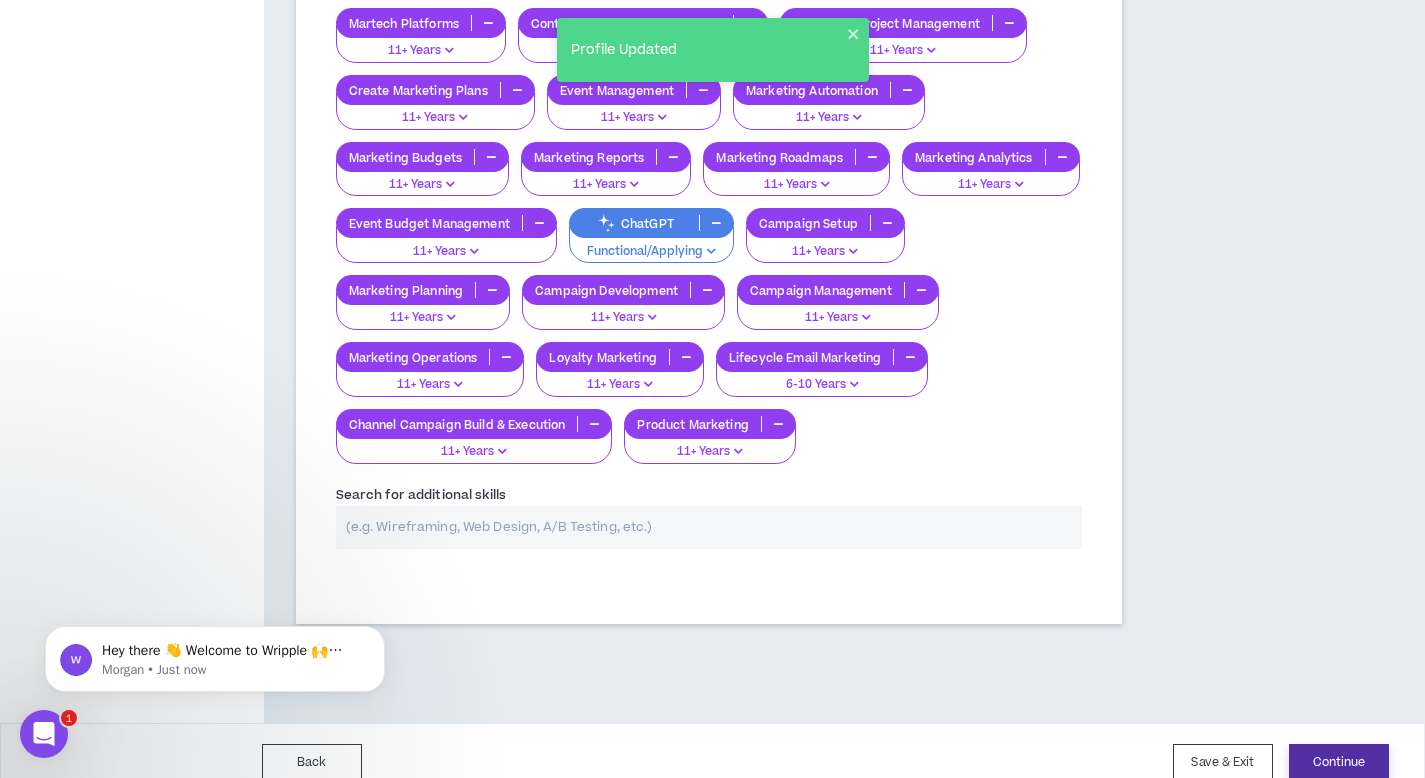 click on "Continue" at bounding box center (1339, 762) 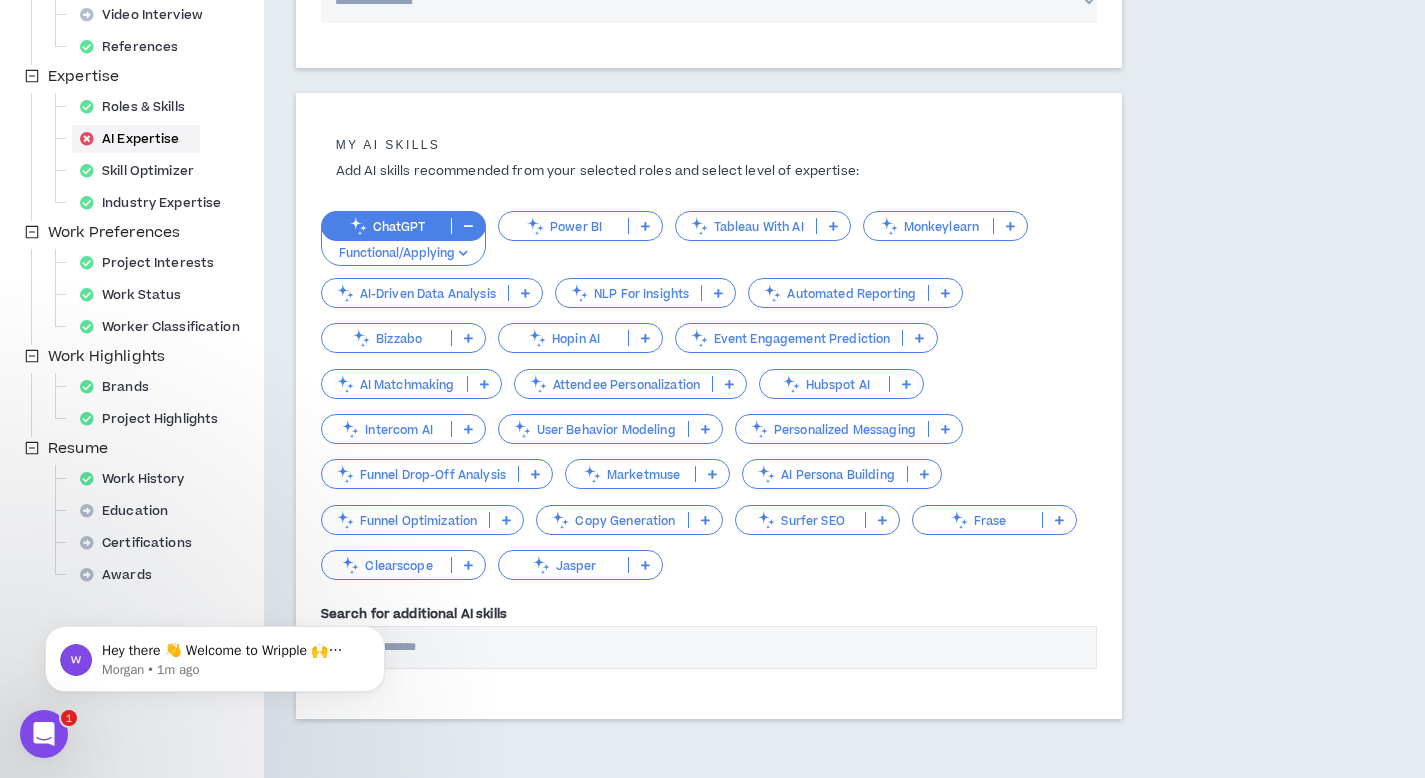 scroll, scrollTop: 439, scrollLeft: 0, axis: vertical 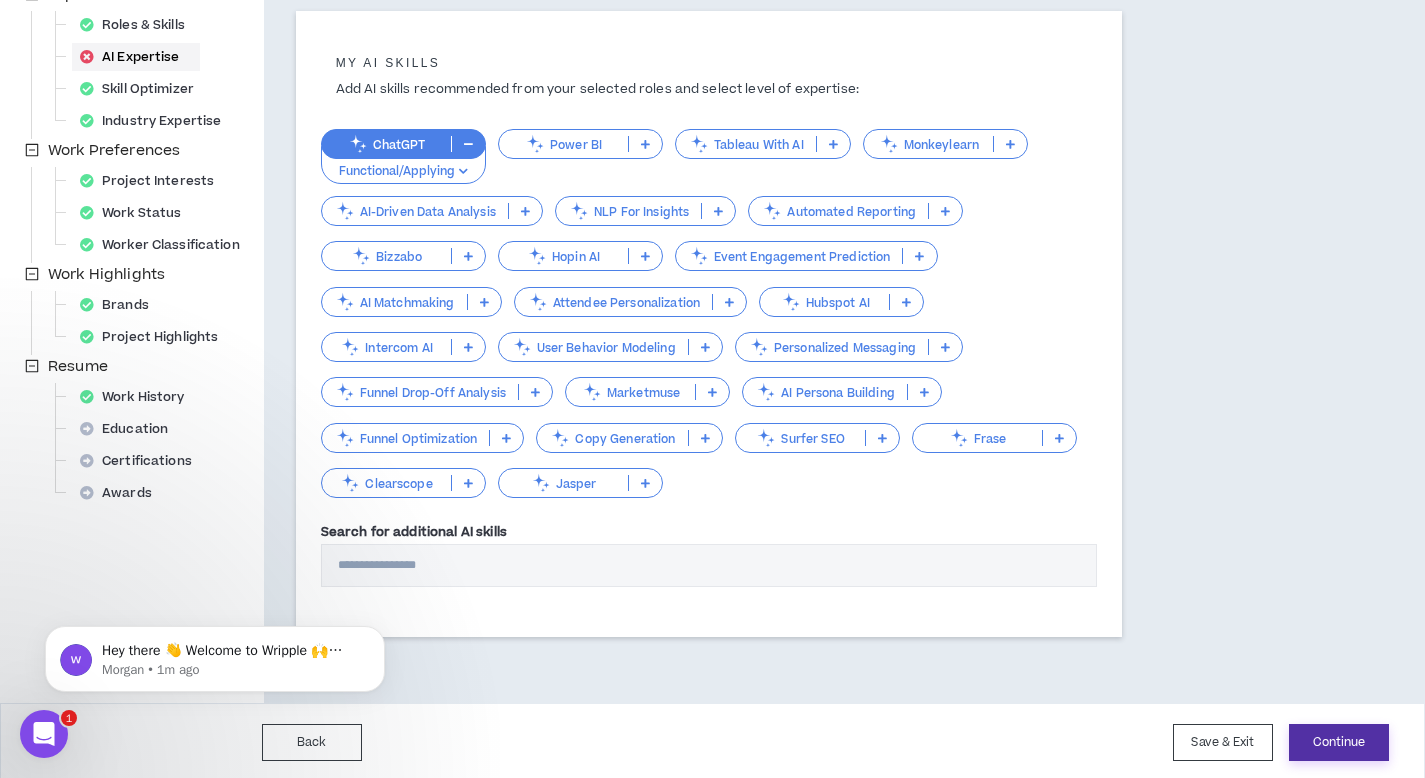 drag, startPoint x: 1303, startPoint y: 735, endPoint x: 1097, endPoint y: 751, distance: 206.62042 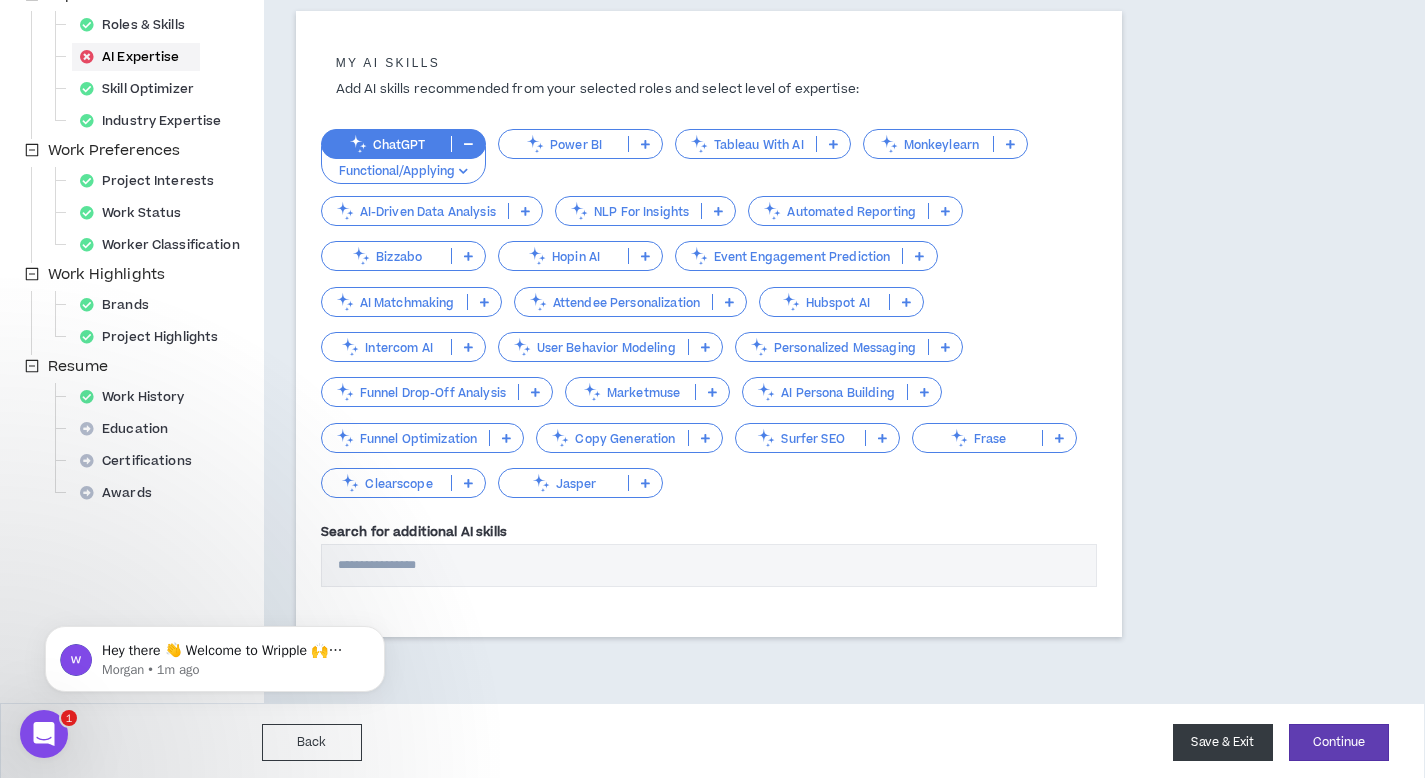 click on "Save & Exit" at bounding box center [1223, 742] 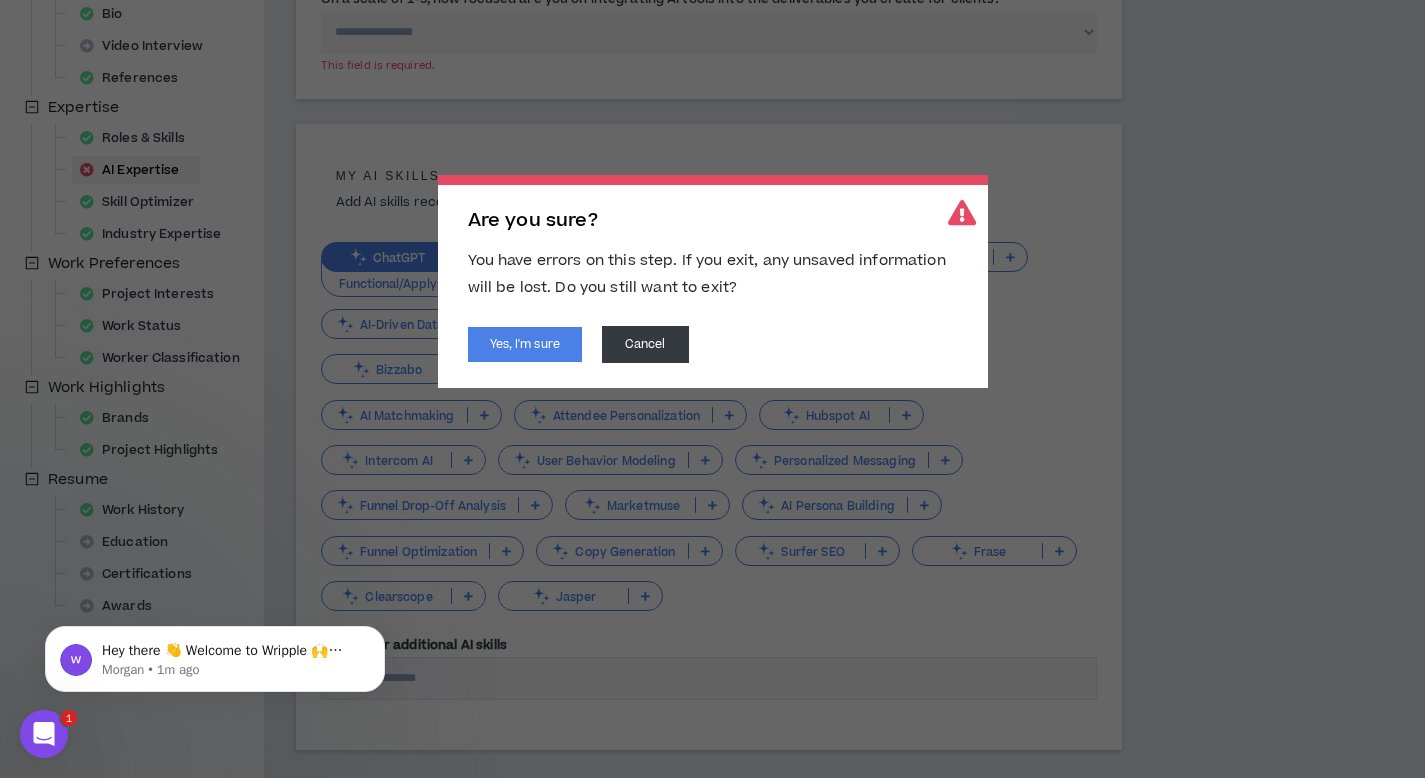 scroll, scrollTop: 314, scrollLeft: 0, axis: vertical 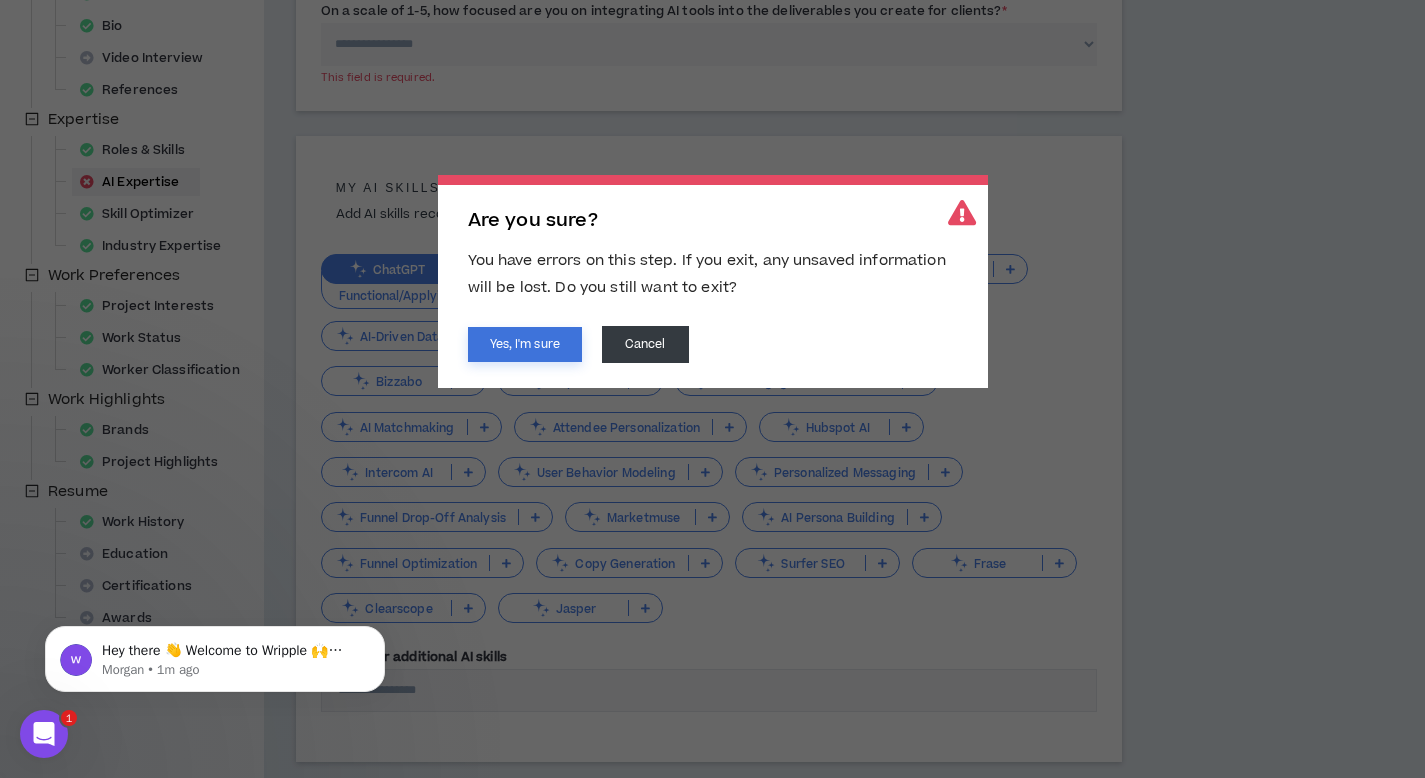 click on "Yes, I'm sure" at bounding box center (525, 344) 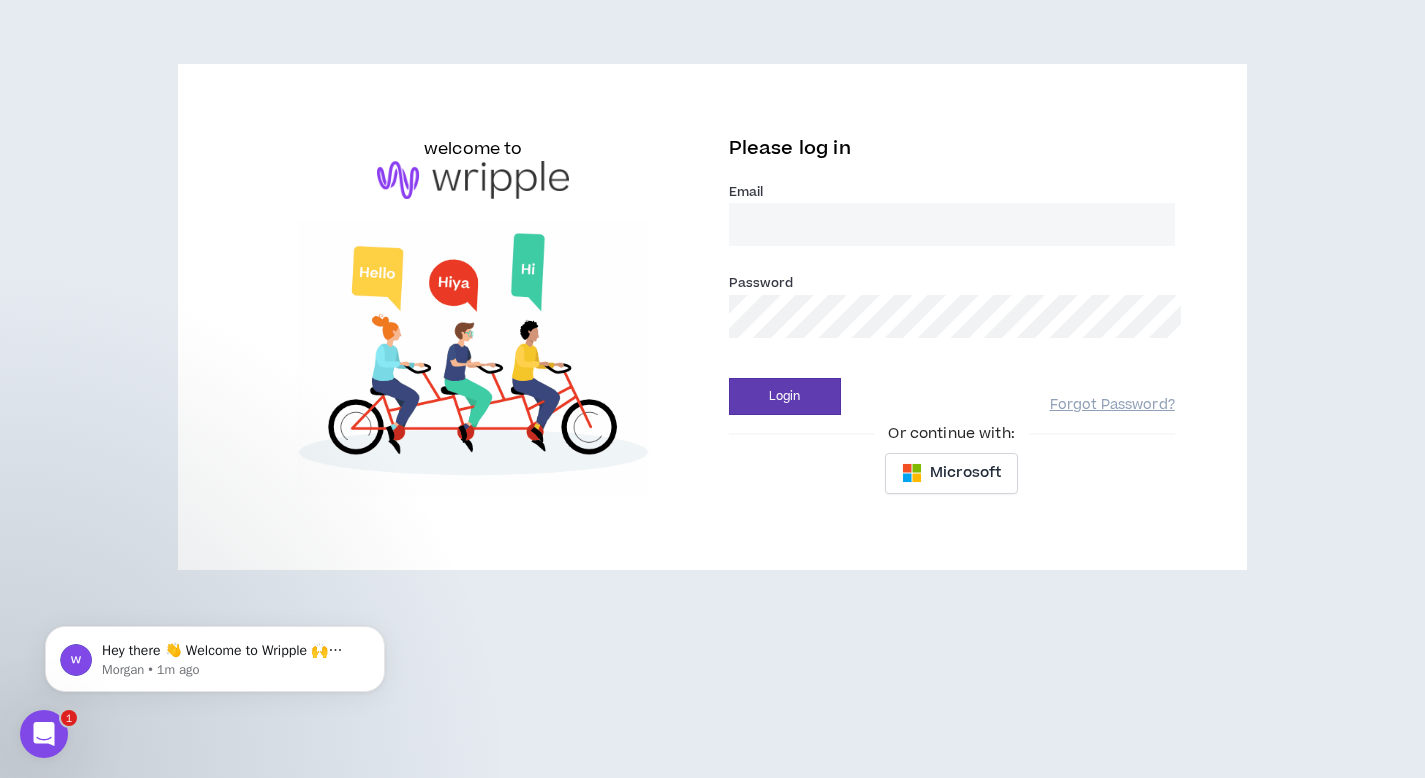 scroll, scrollTop: 0, scrollLeft: 0, axis: both 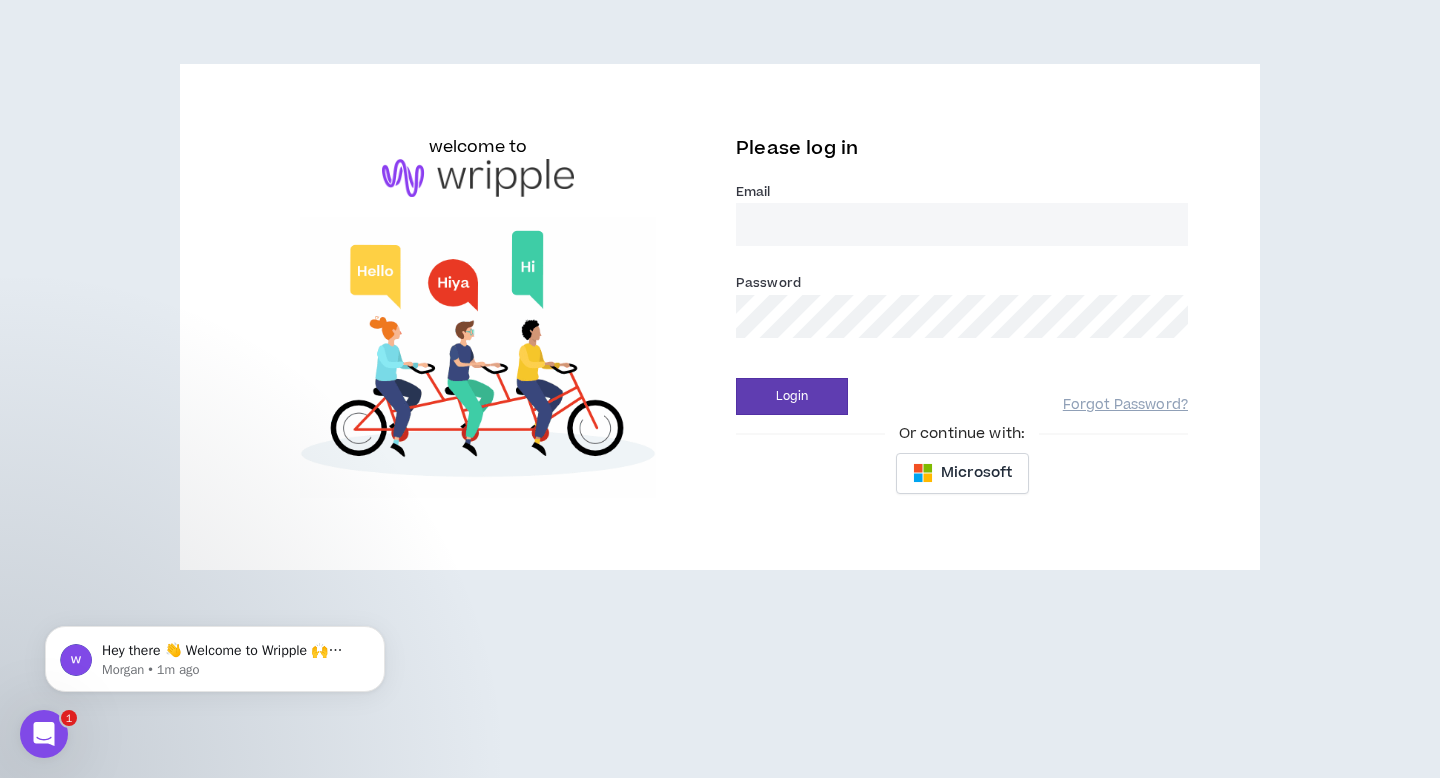 click on "Email  *" at bounding box center [962, 221] 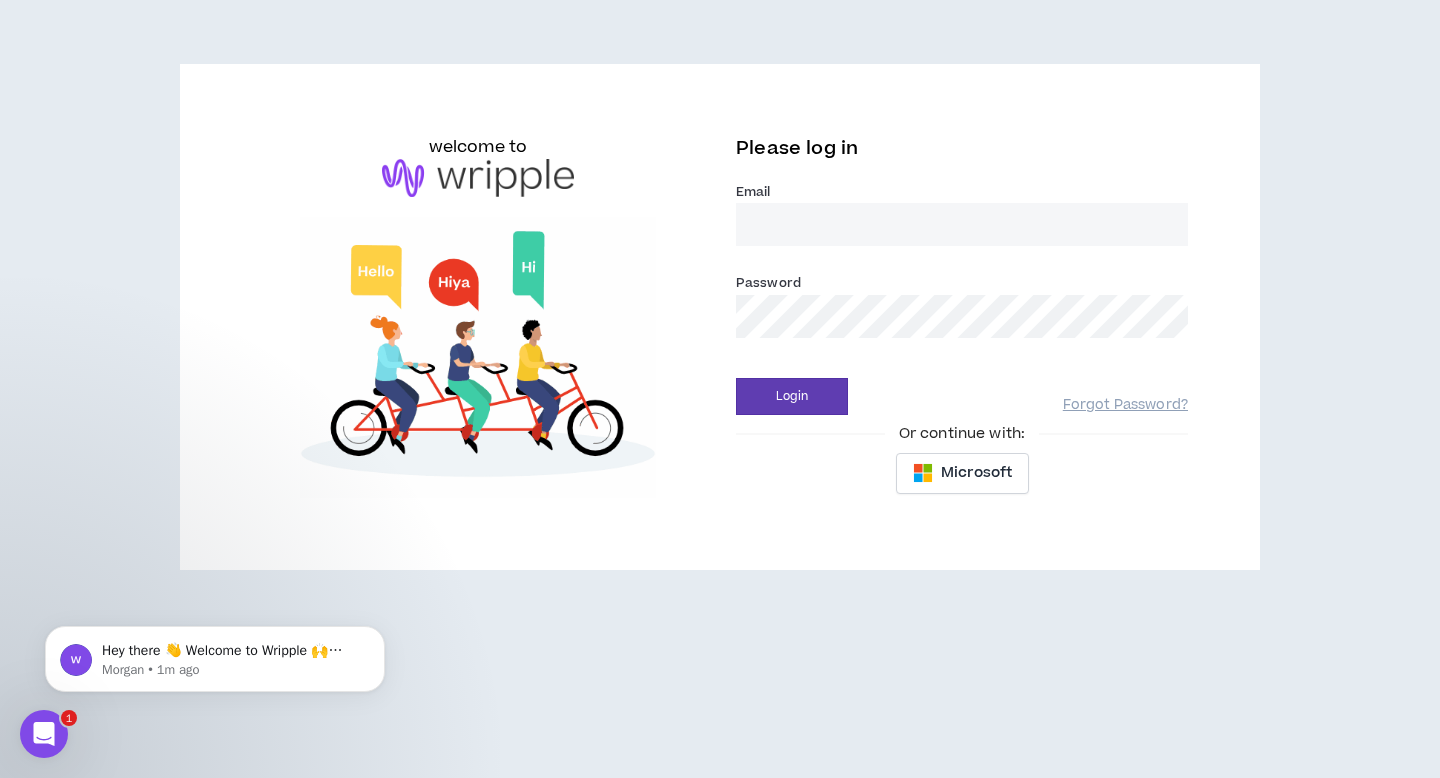 click on "Email  *" at bounding box center [962, 224] 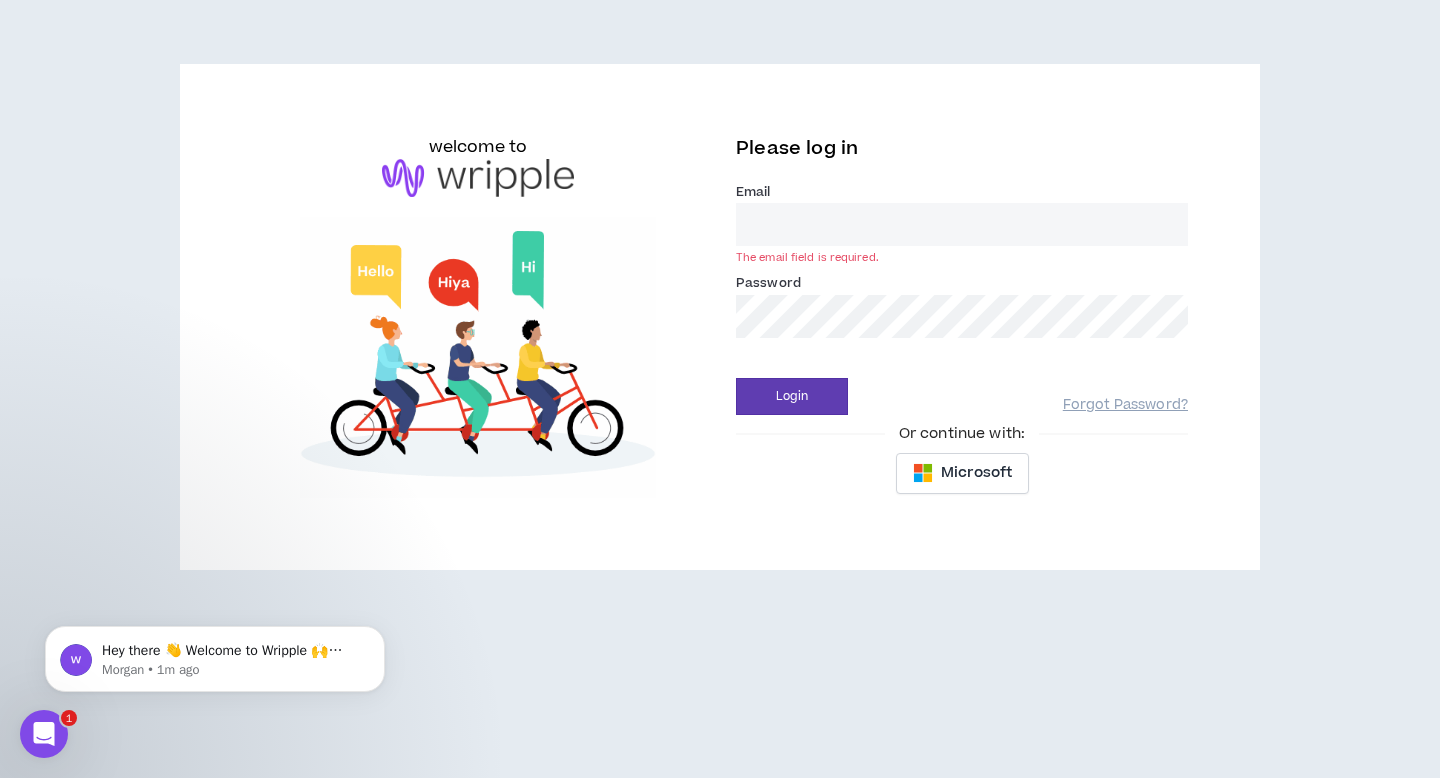 type on "[EMAIL]" 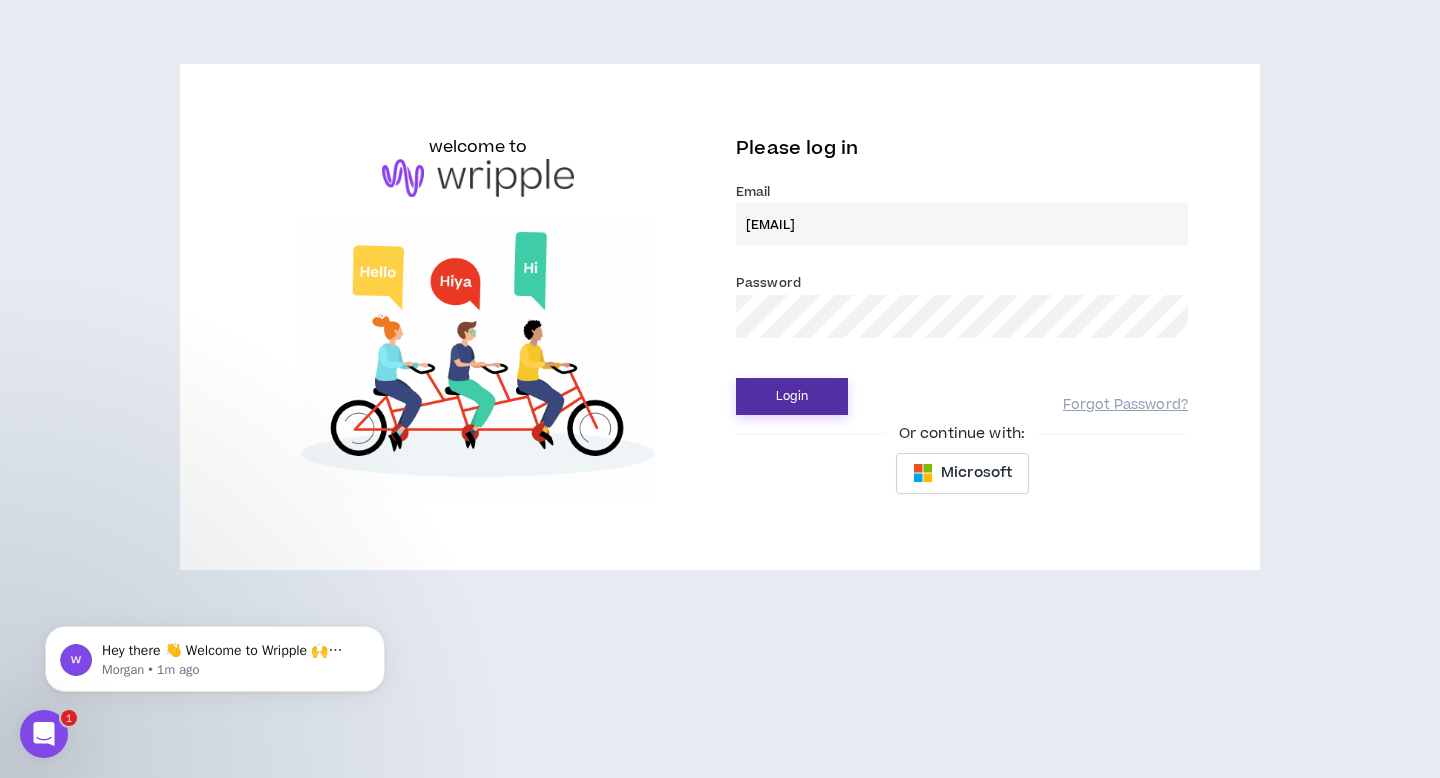 click on "Login" at bounding box center [792, 396] 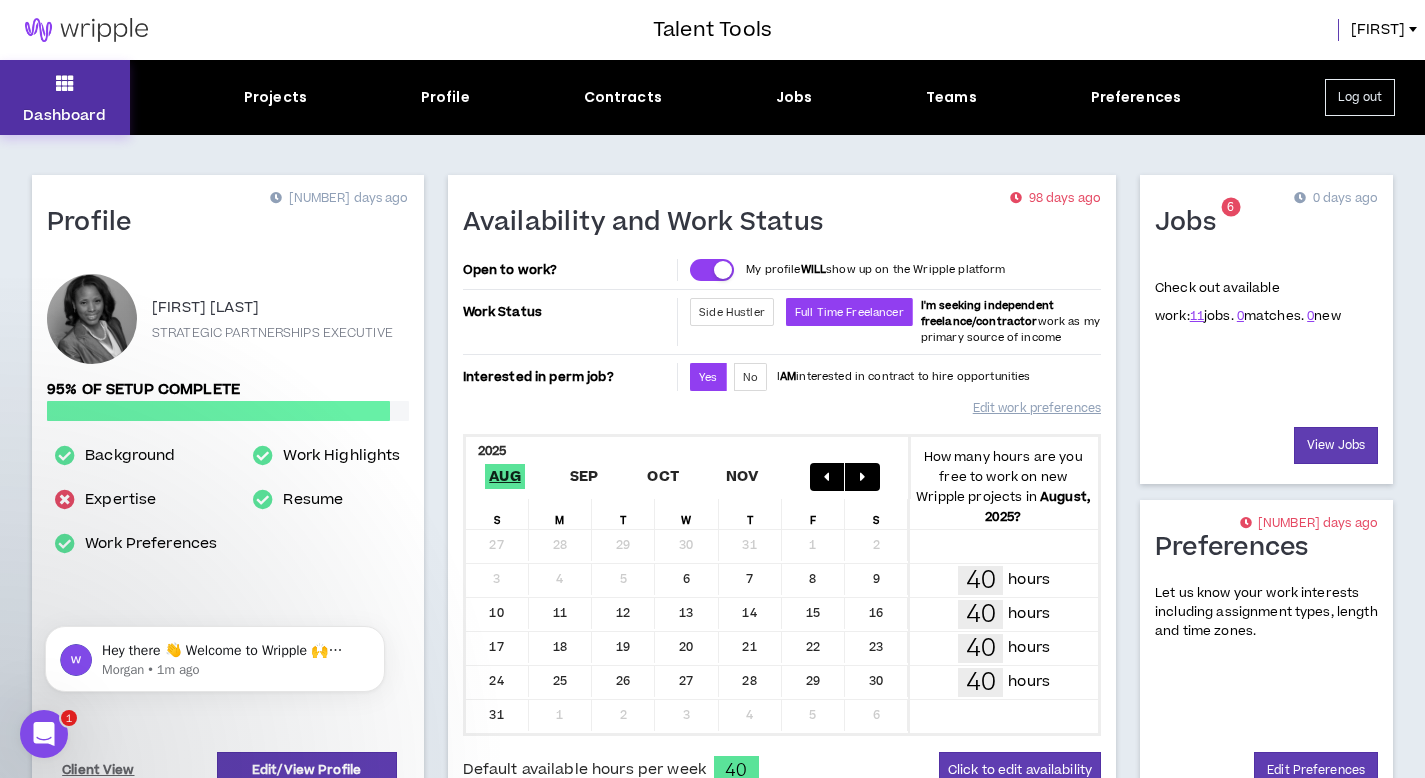 click on "Dashboard" at bounding box center (65, 97) 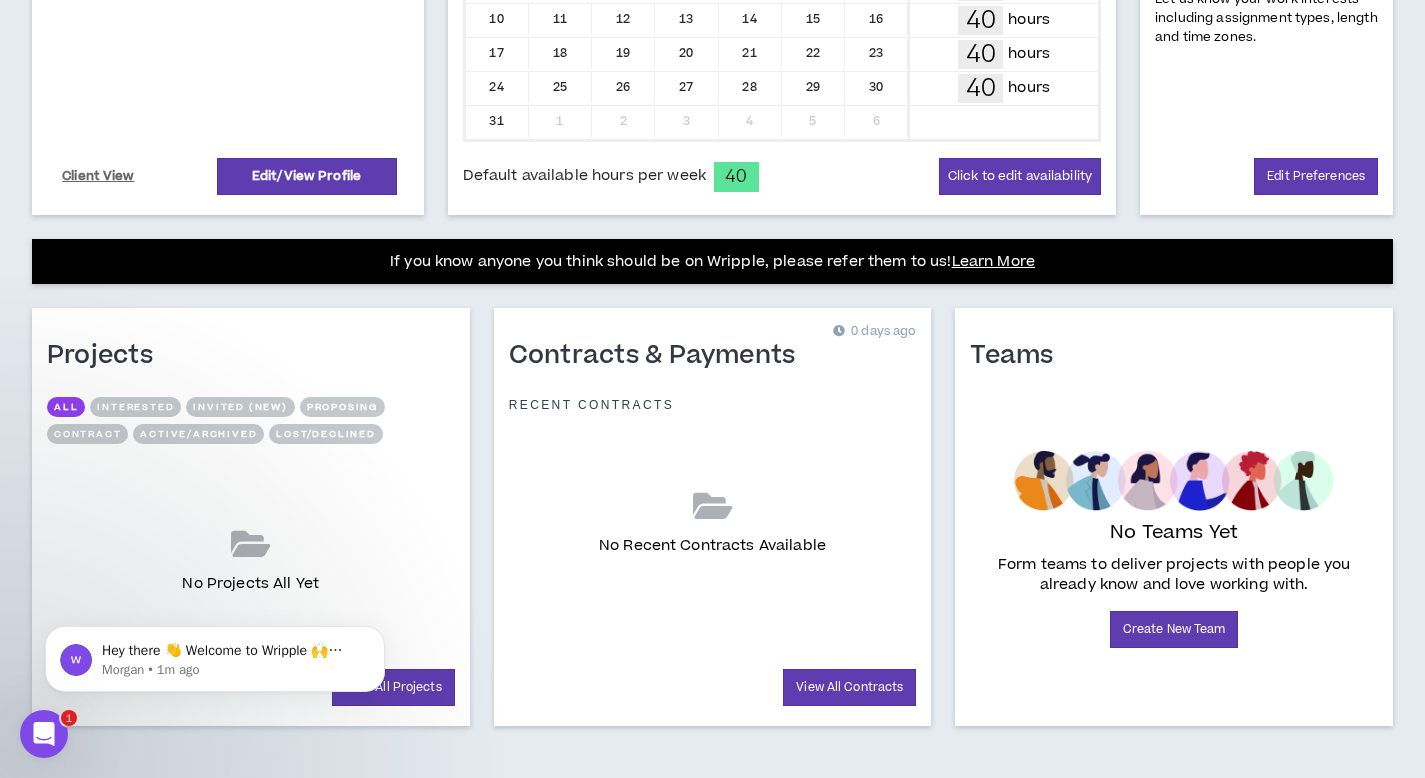scroll, scrollTop: 606, scrollLeft: 0, axis: vertical 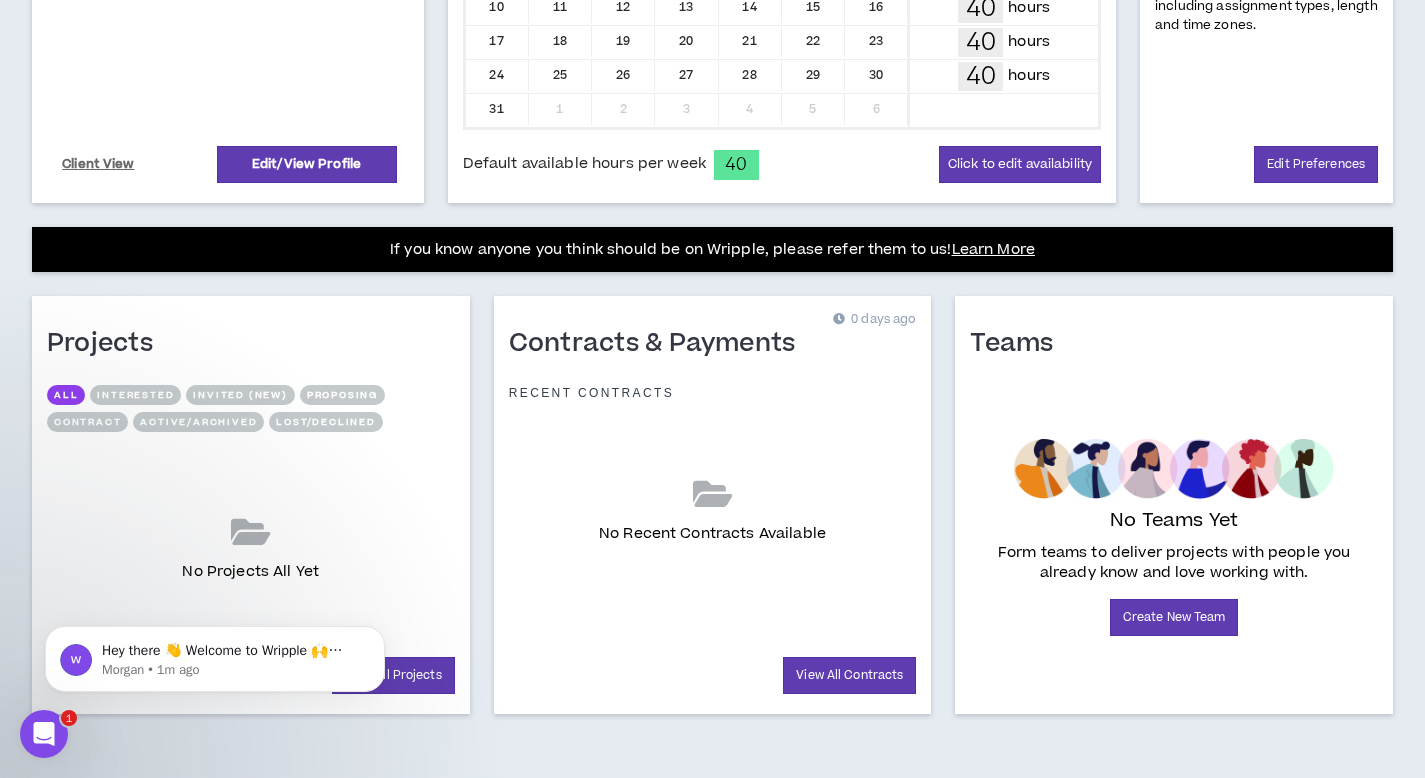 click on "Hey there 👋 Welcome to Wripple 🙌 Take a look around! If you have any questions, just reply to this message. Morgan Morgan • 1m ago" 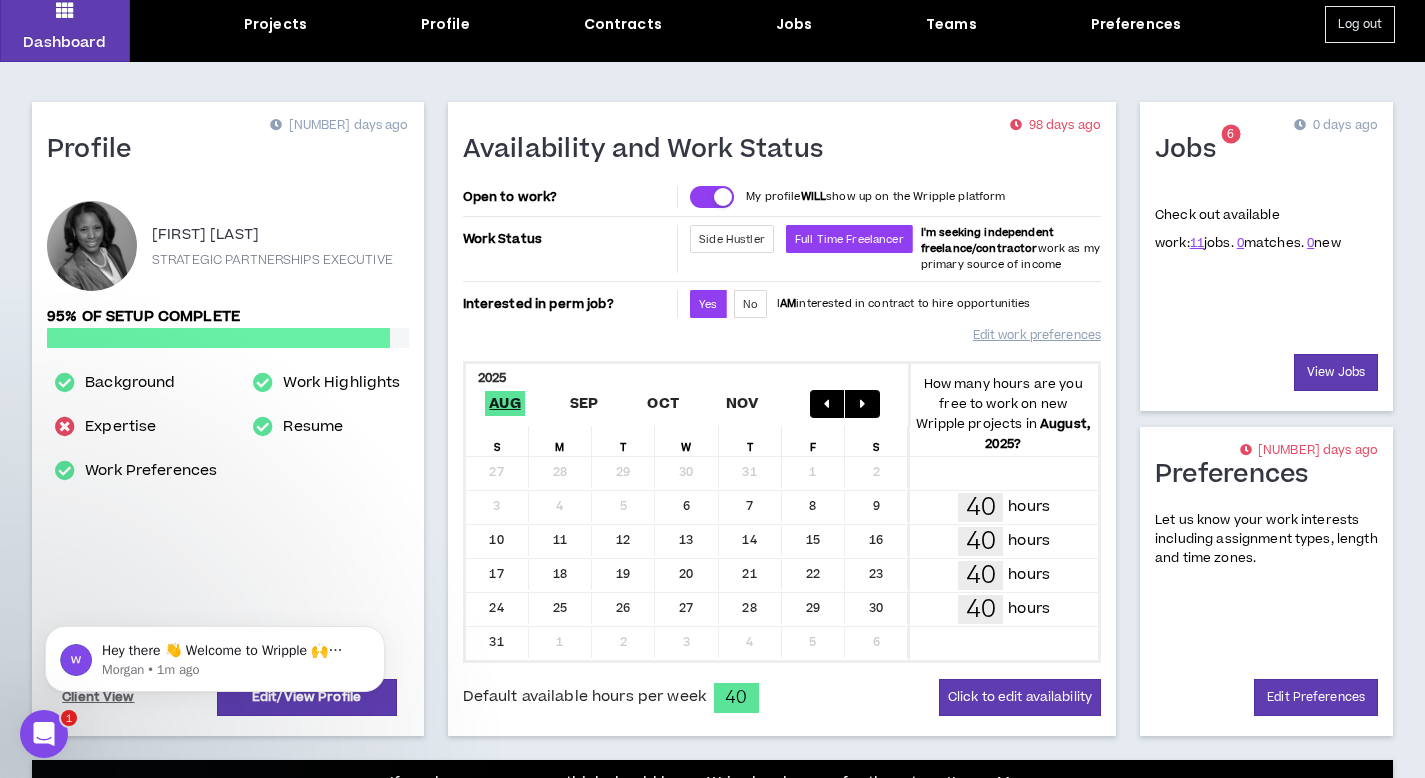 scroll, scrollTop: 0, scrollLeft: 0, axis: both 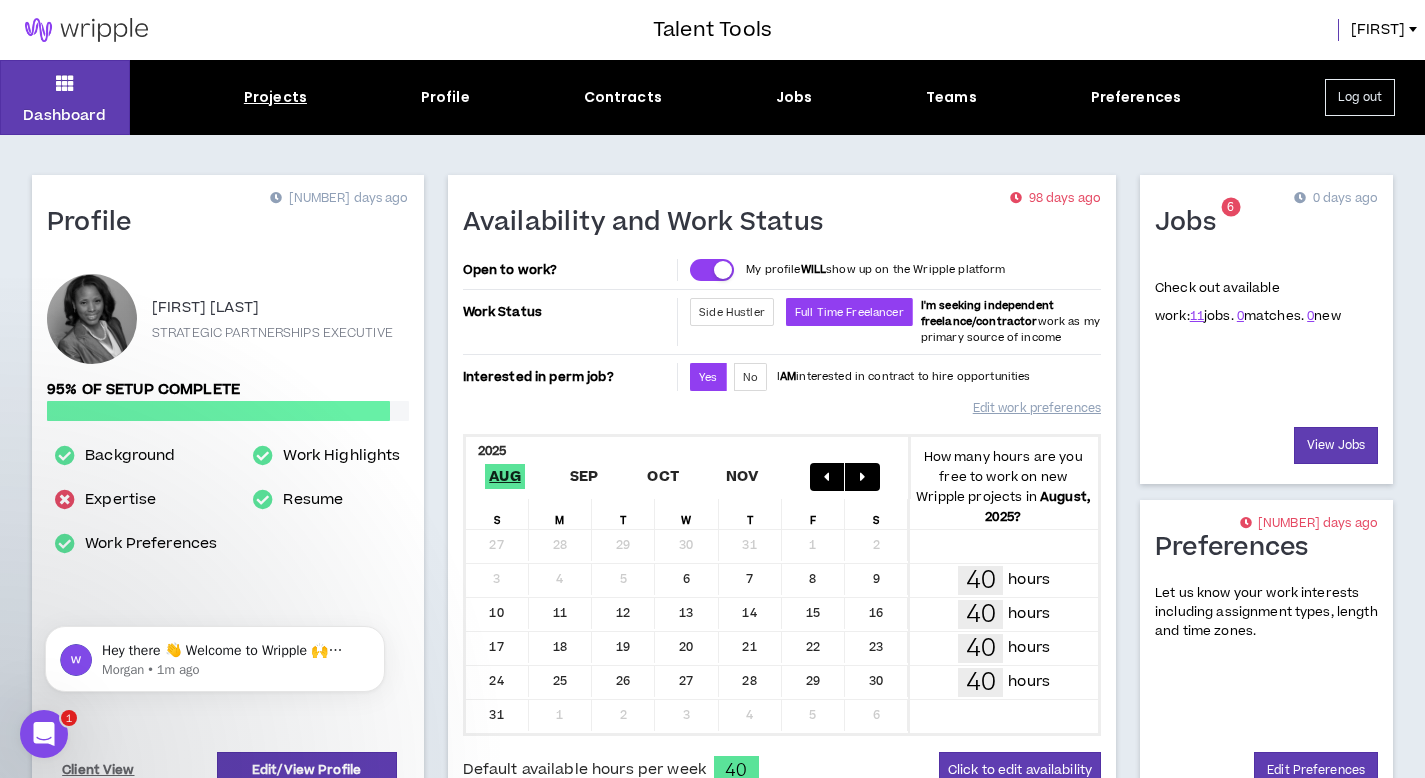 click on "Projects" at bounding box center [275, 97] 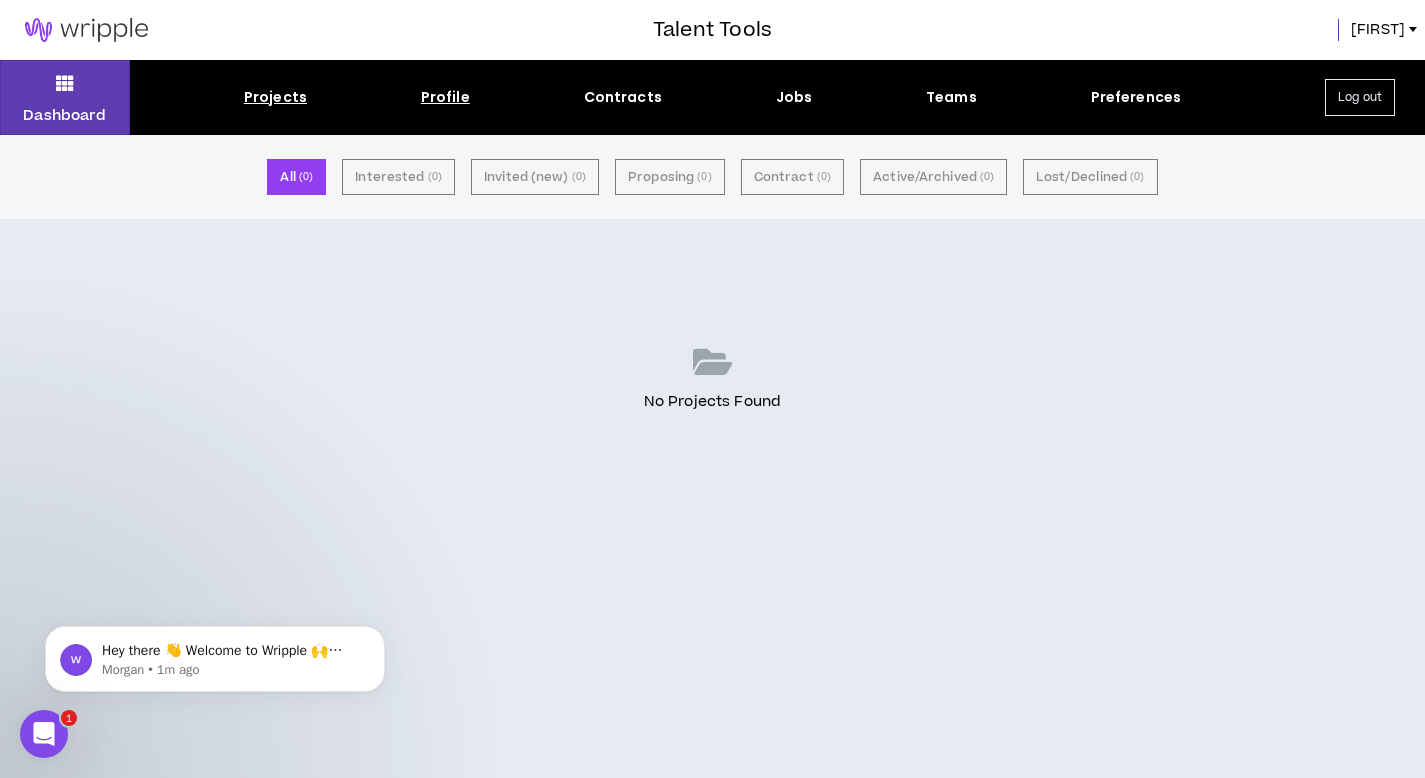 click on "Profile" at bounding box center [445, 97] 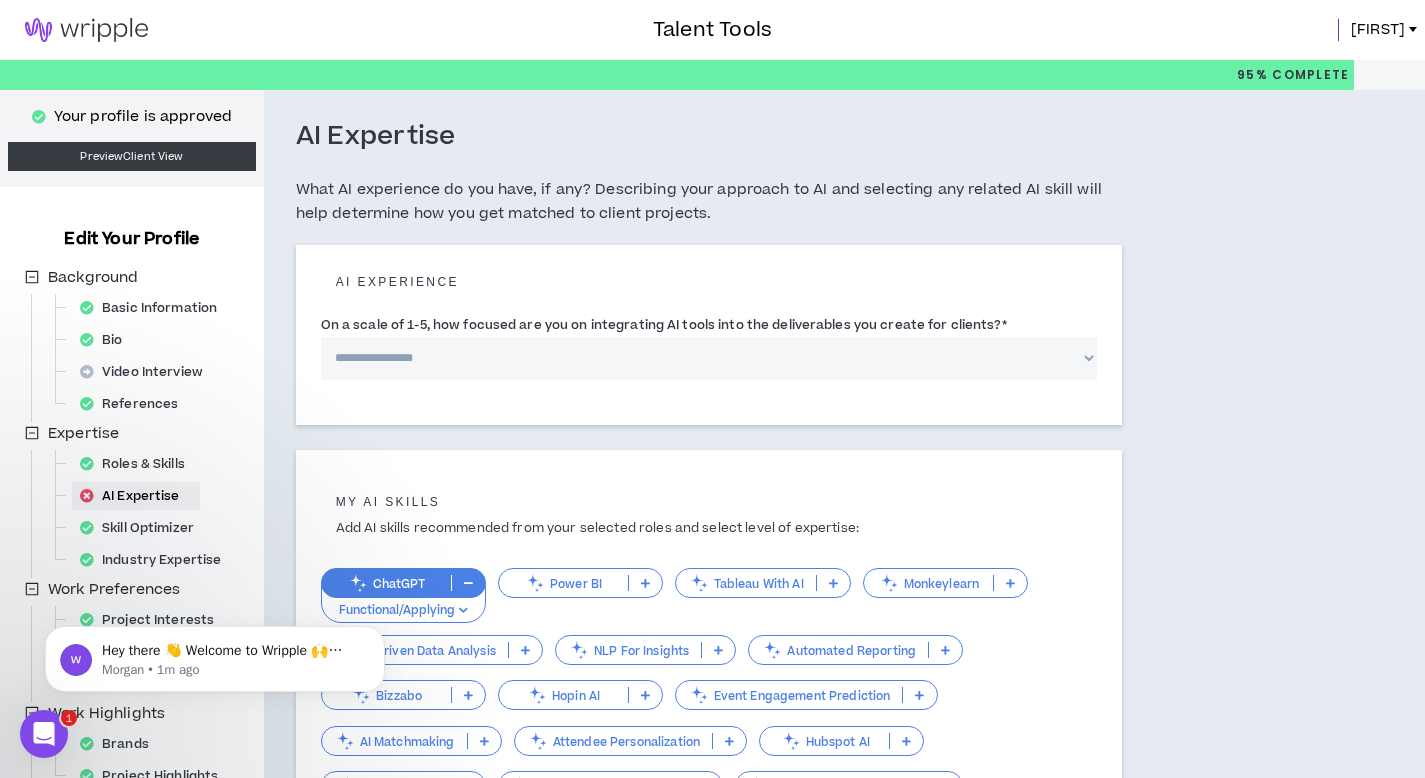 click on "Your profile is approved" at bounding box center [143, 117] 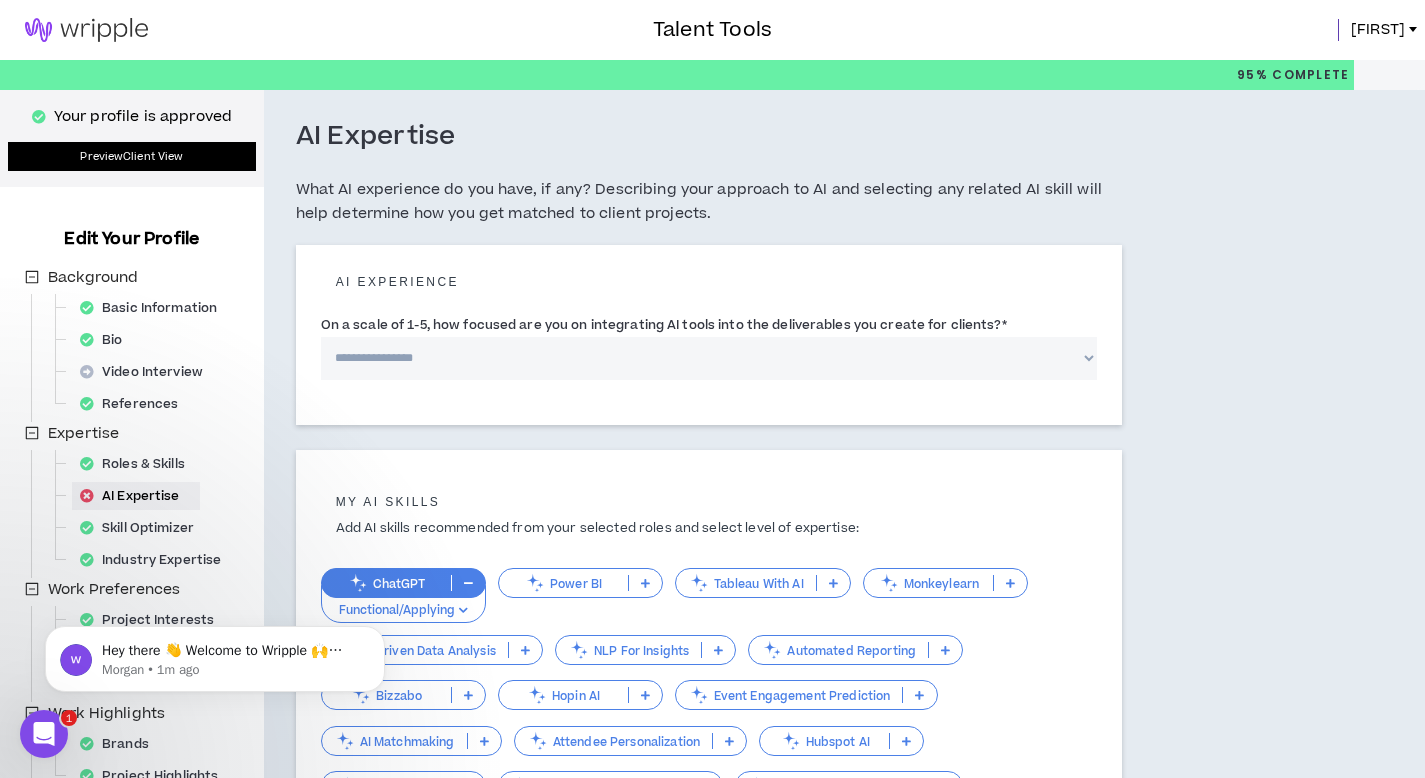 click on "Preview   Client View" at bounding box center [132, 156] 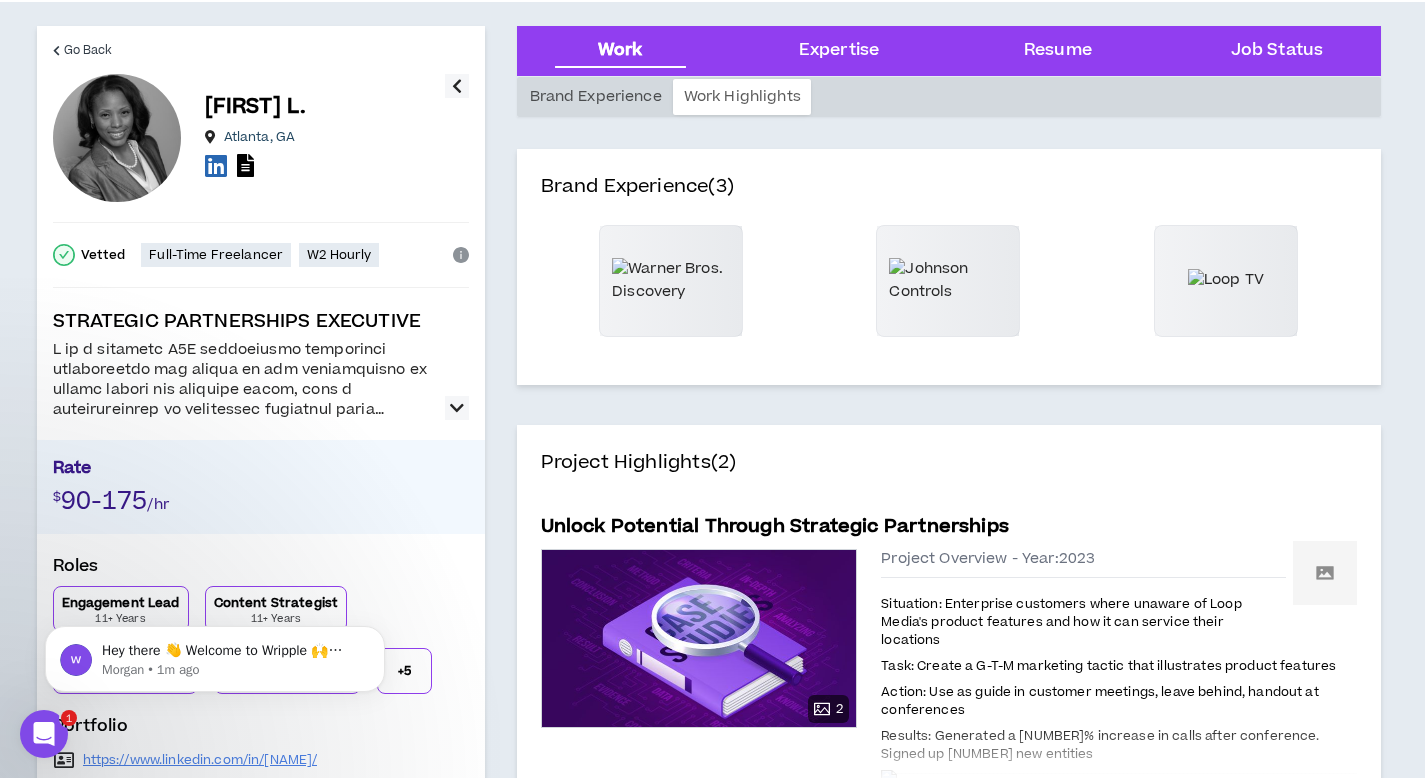 scroll, scrollTop: 0, scrollLeft: 0, axis: both 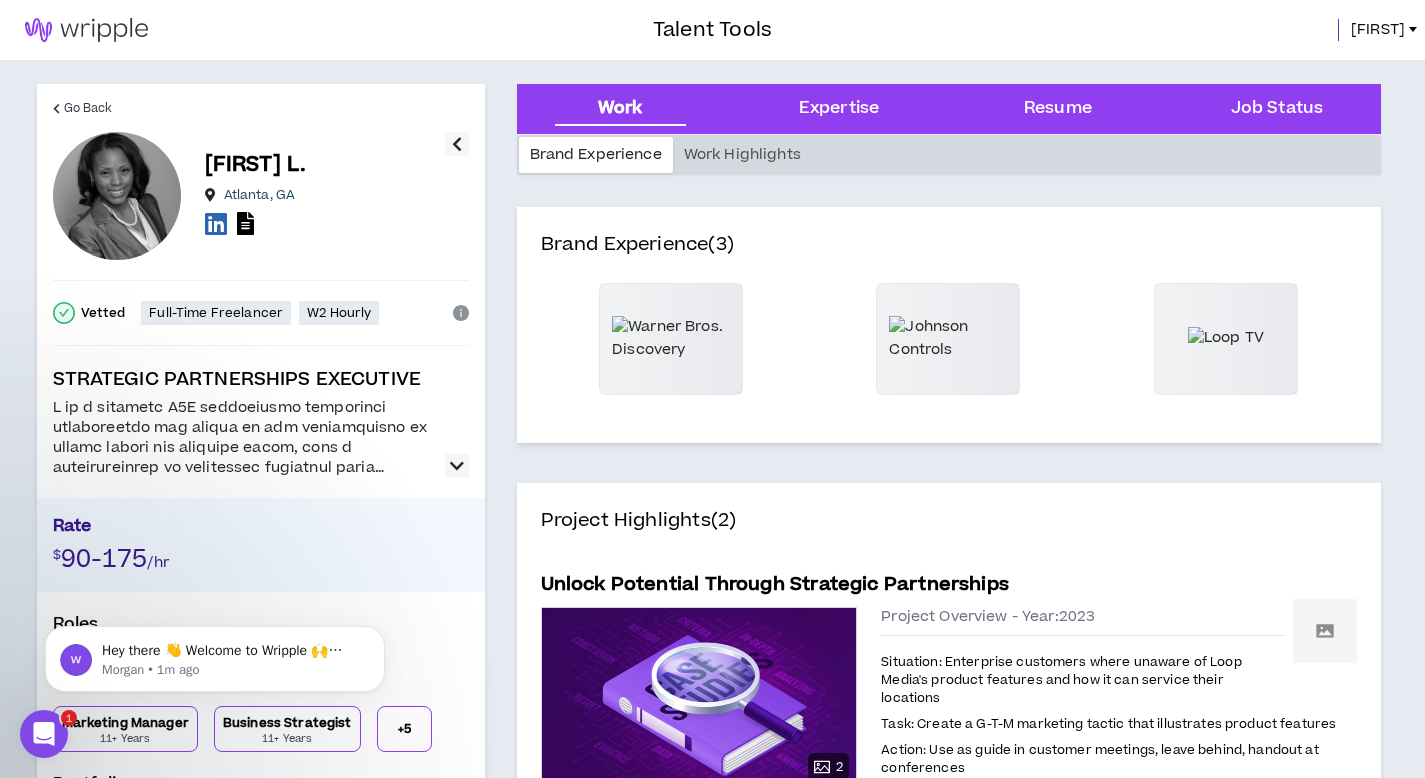 click on "[FIRST]" at bounding box center (1378, 30) 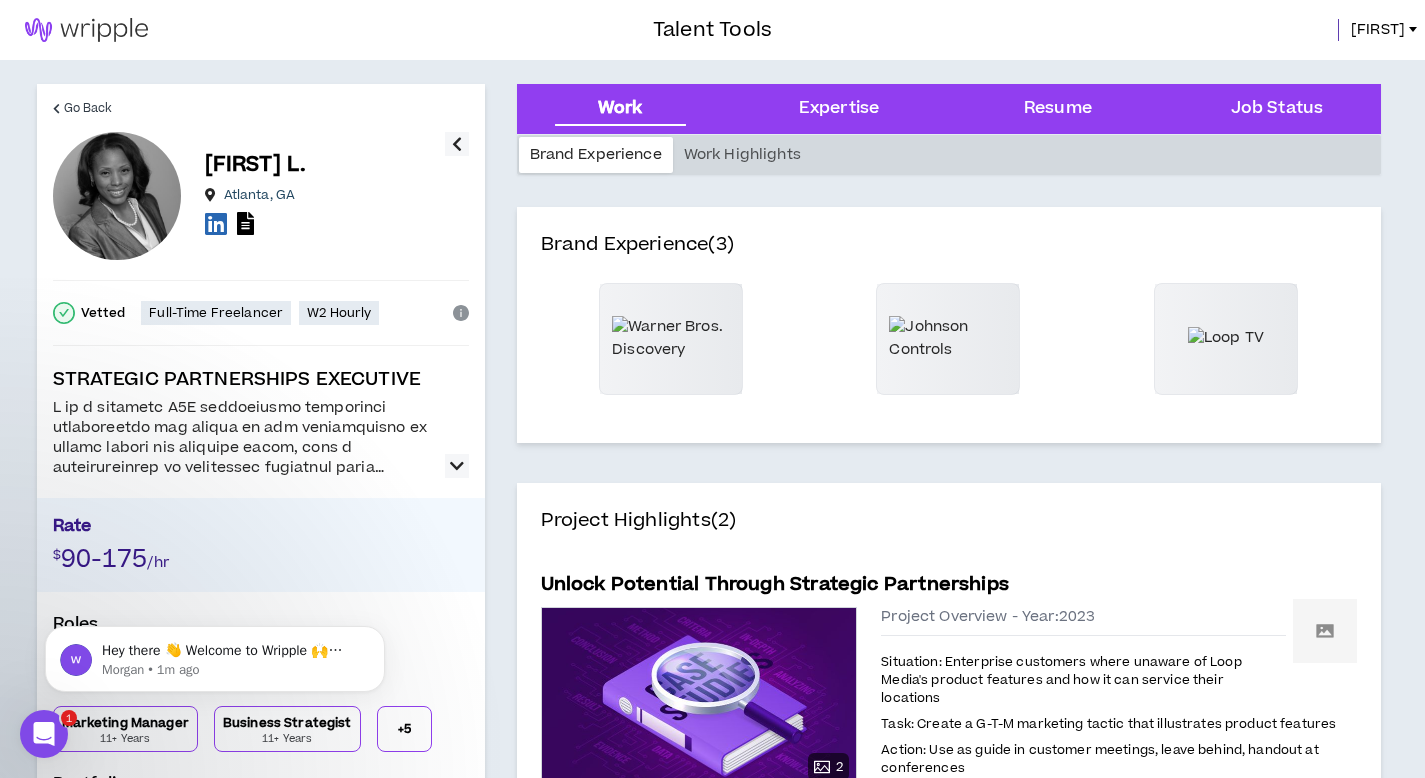 click on "Go Back [FIRST] [LAST]. [CITY] , [STATE] Vetted Full-Time Freelancer W2 Hourly STRATEGIC PARTNERSHIPS EXECUTIVE Rate $ [NUMBER]-[NUMBER] /hr Roles Engagement Lead [NUMBER]+ Years Content Strategist [NUMBER]+ Years Marketing Manager [NUMBER]+ Years Business Strategist [NUMBER]+ Years +  5 Portfolio https://www.linkedin.com/in/[NAME]/ Go Back [FIRST] [LAST]. [CITY] , [STATE] Vetted Full-Time Freelancer W2 Hourly STRATEGIC PARTNERSHIPS EXECUTIVE Rate $ [NUMBER]-[NUMBER] /hr Roles Engagement Lead [NUMBER]+ Years Content Strategist [NUMBER]+ Years Marketing Manager [NUMBER]+ Years Business Strategist [NUMBER]+ Years +  5 Portfolio https://www.linkedin.com/in/[NAME]/ Work Expertise Resume Job Status Brand Experience Work Highlights Brand Experience   (3) Project Highlights   (2) Unlock Potential Through Strategic Partnerships 2 Preview Preview Project Overview - Year:  [YEAR] Situation: Enterprise customers where unaware of Loop Media's product features and how it can service their locations
Task: Create a G-T-M marketing tactic that illustrates product features
2" at bounding box center [713, 3242] 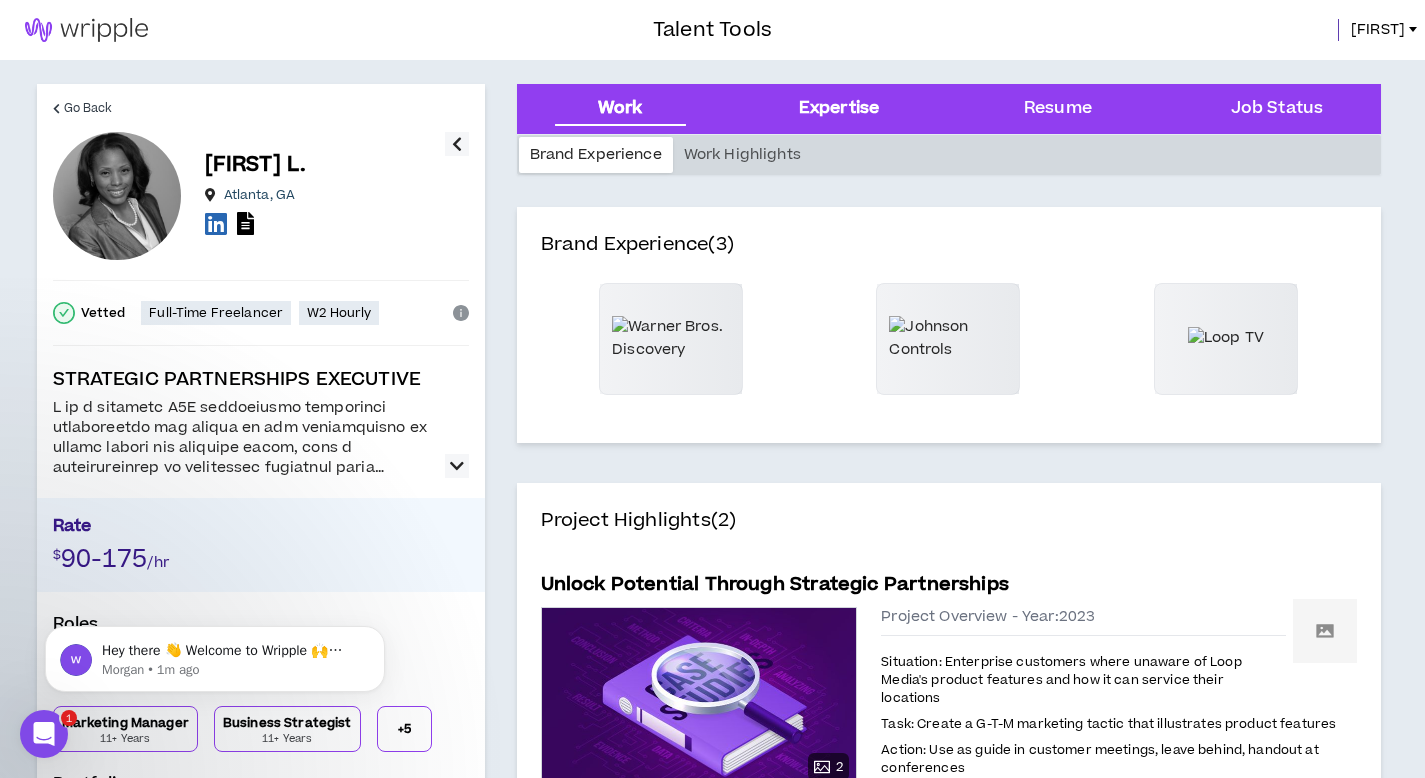 click on "Expertise" at bounding box center (839, 109) 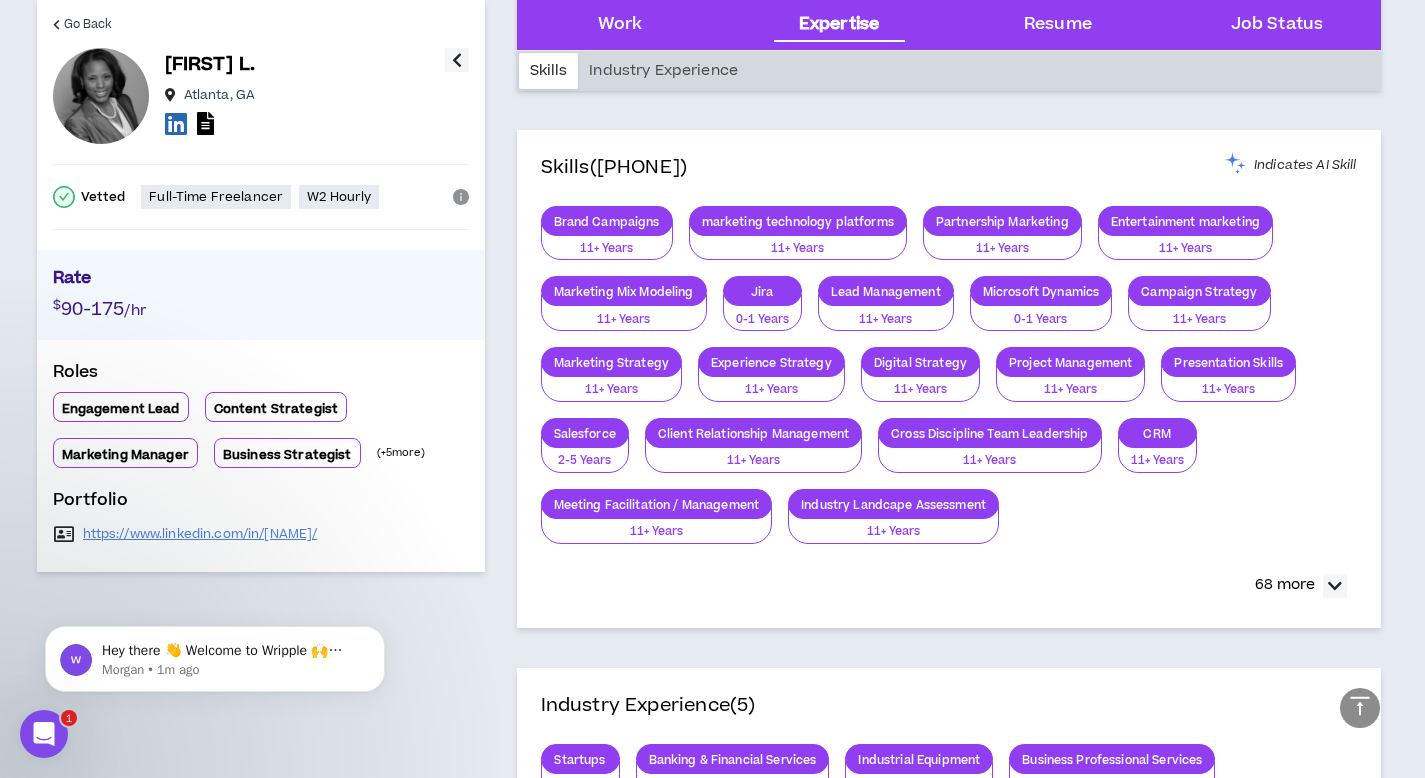 scroll, scrollTop: 1213, scrollLeft: 0, axis: vertical 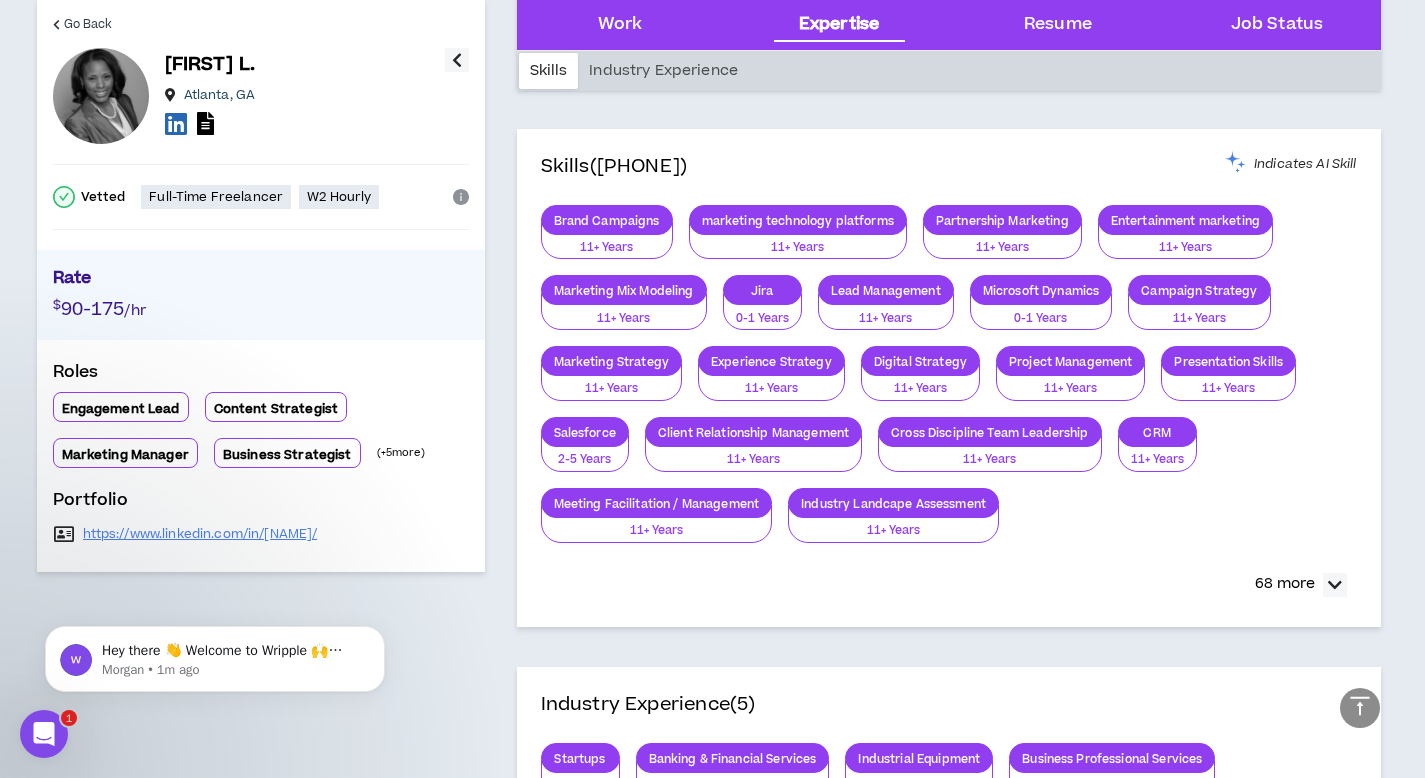 click at bounding box center (457, 60) 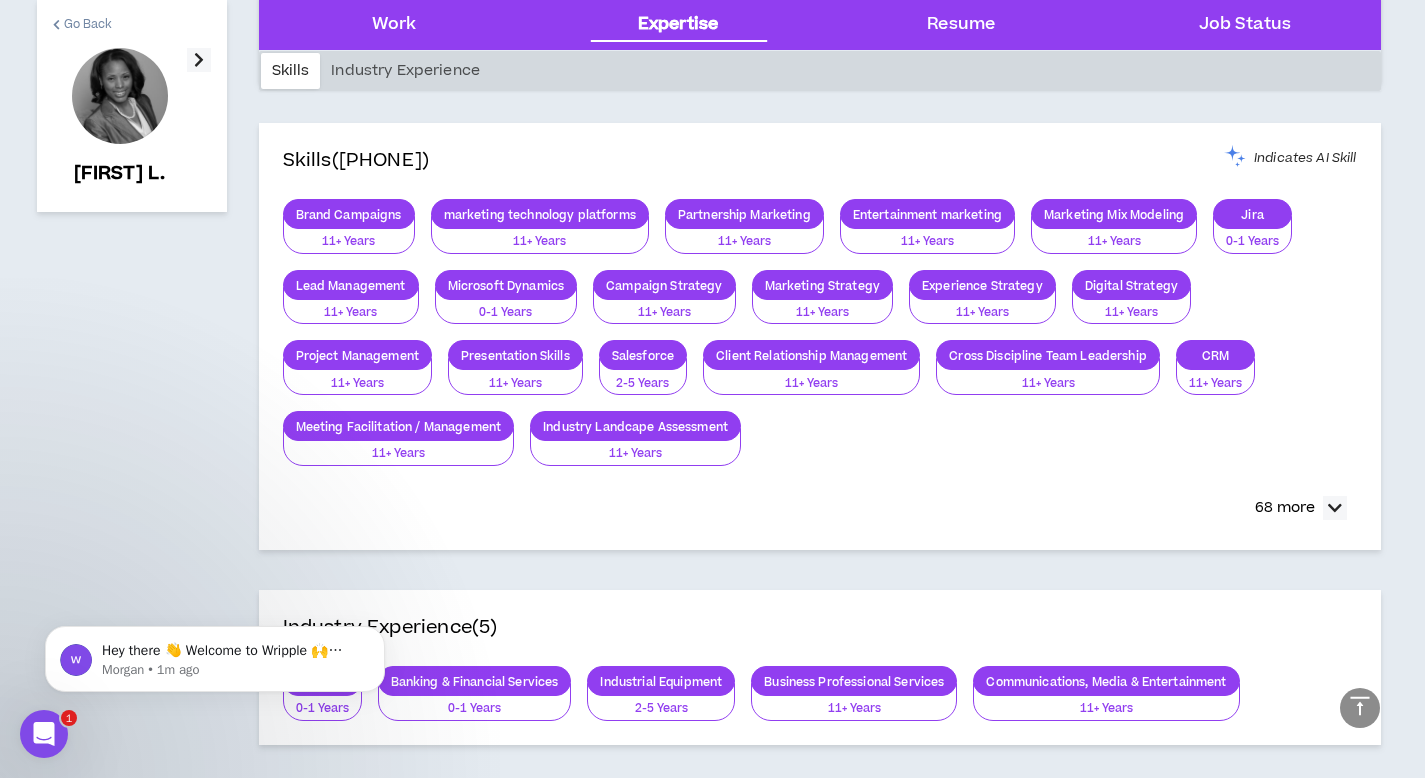 click on "Go Back" at bounding box center (83, 24) 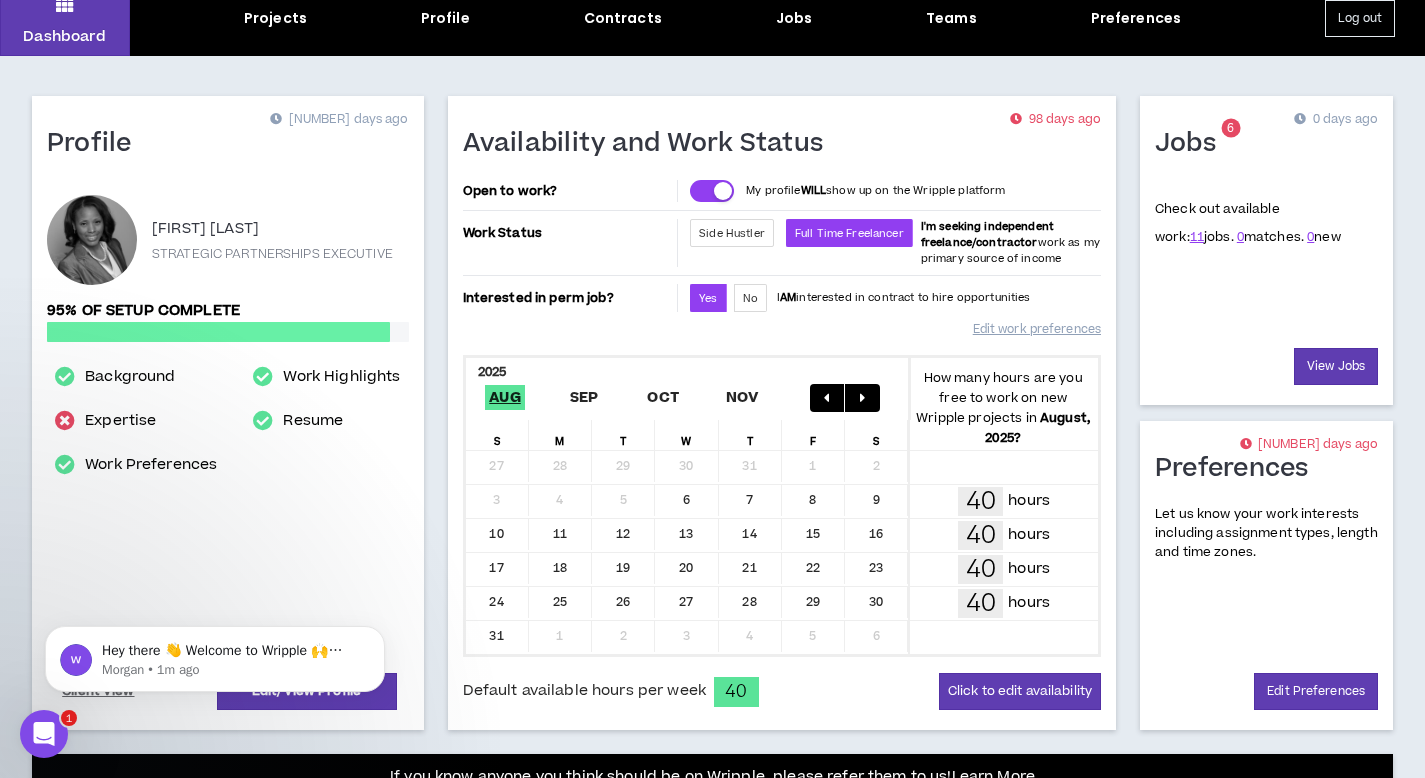 scroll, scrollTop: 70, scrollLeft: 0, axis: vertical 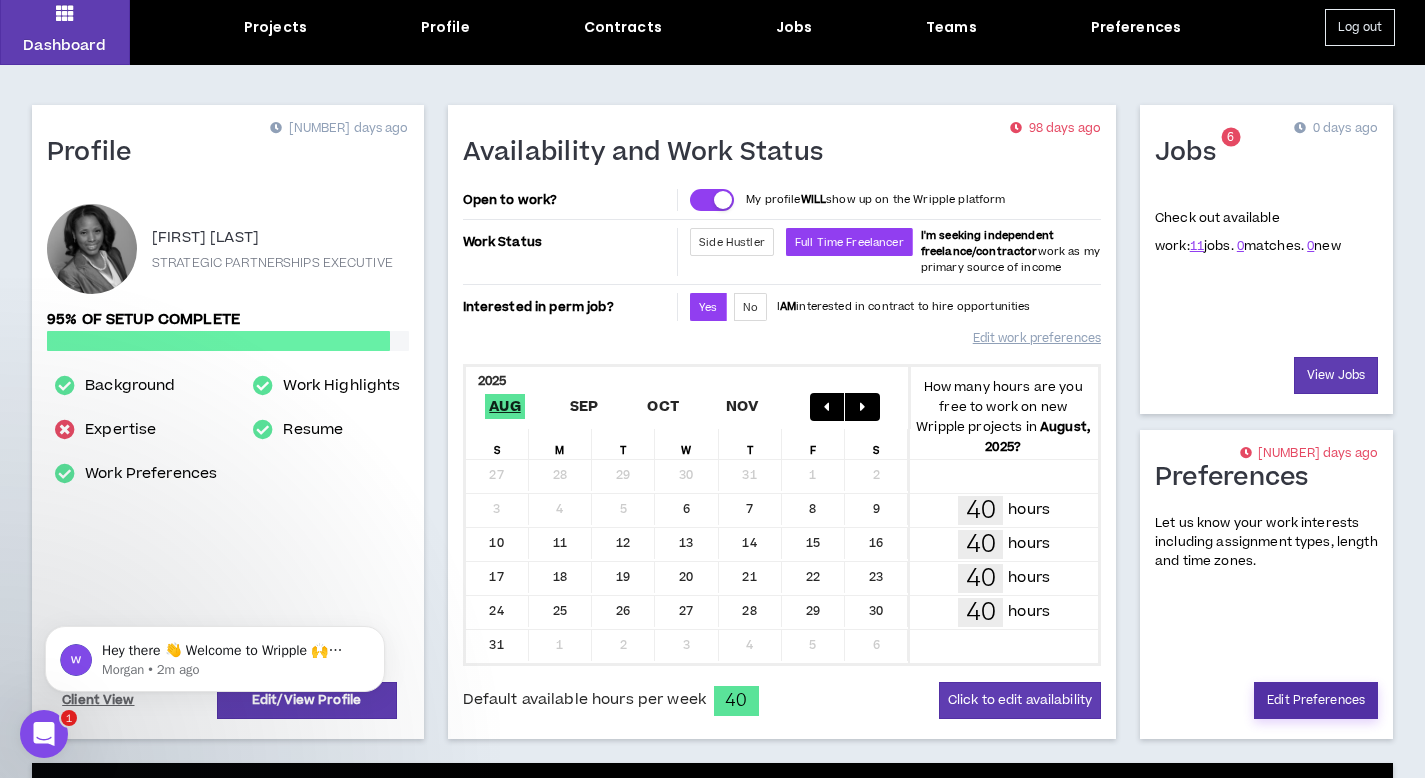 click on "Edit Preferences" at bounding box center [1316, 700] 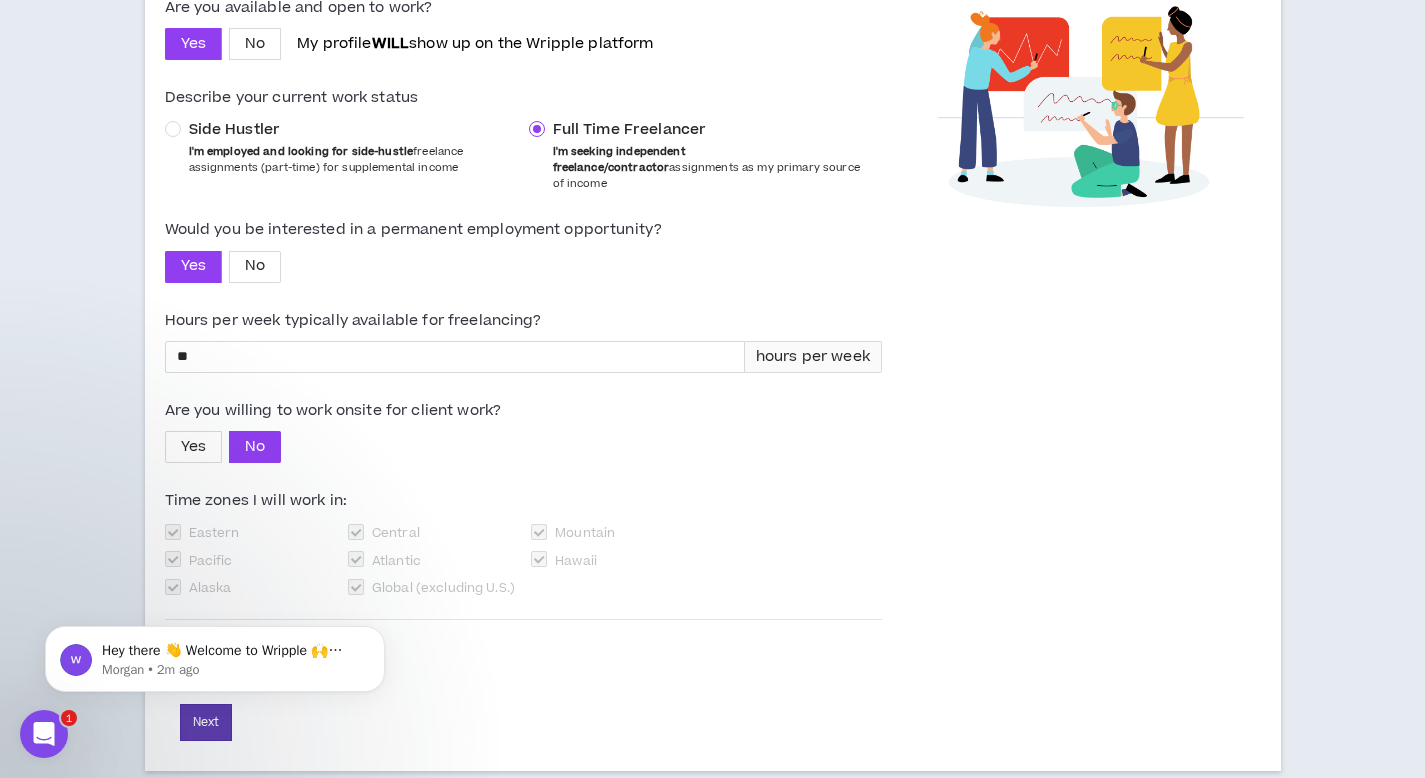 scroll, scrollTop: 275, scrollLeft: 0, axis: vertical 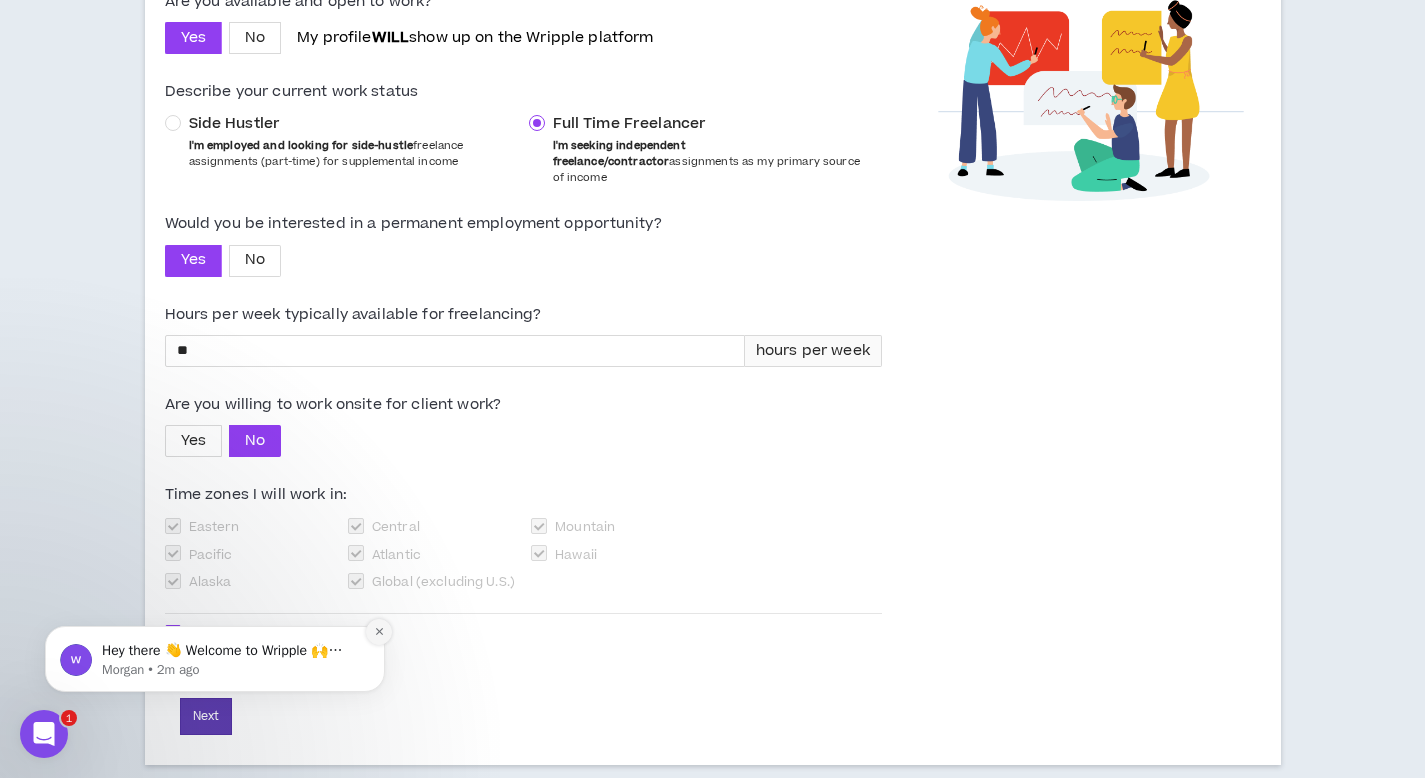 click 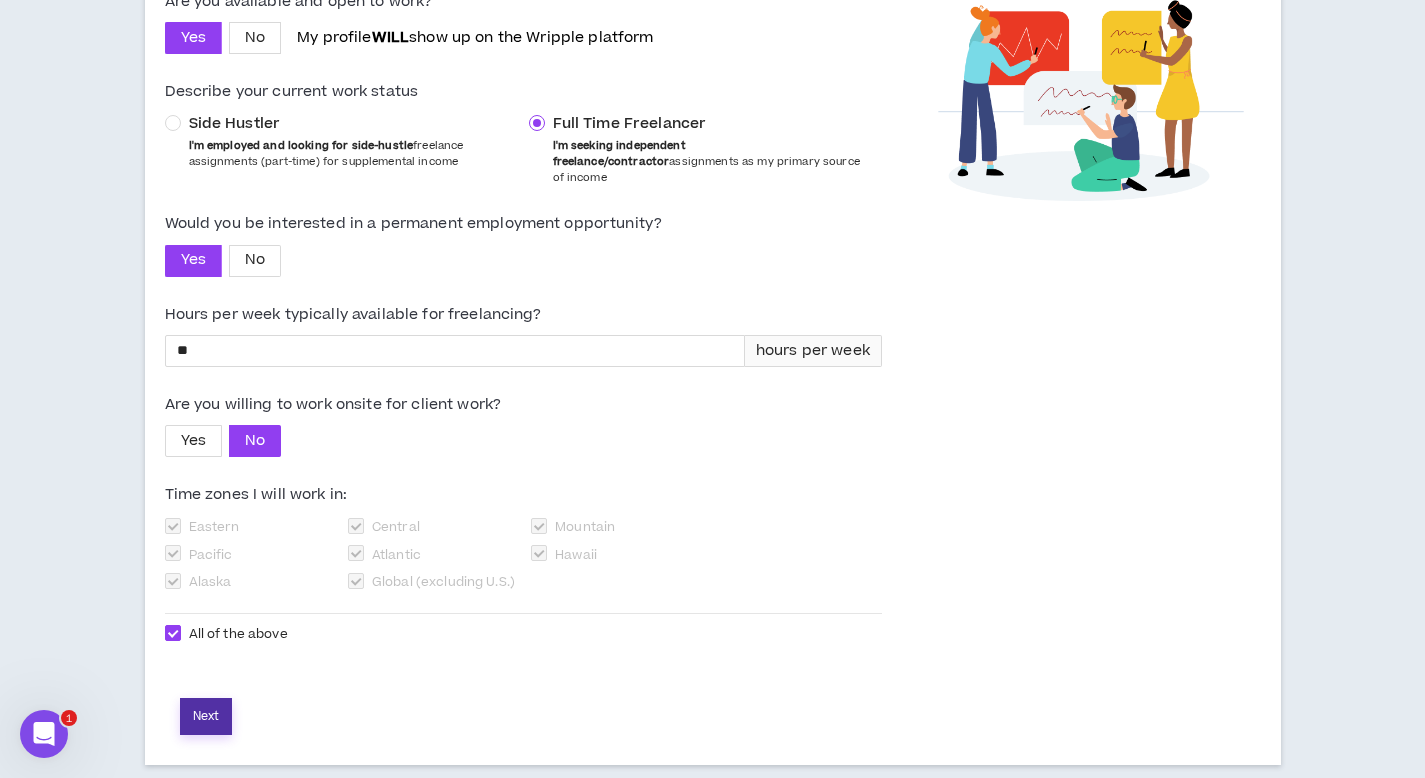 click on "Next" at bounding box center [206, 716] 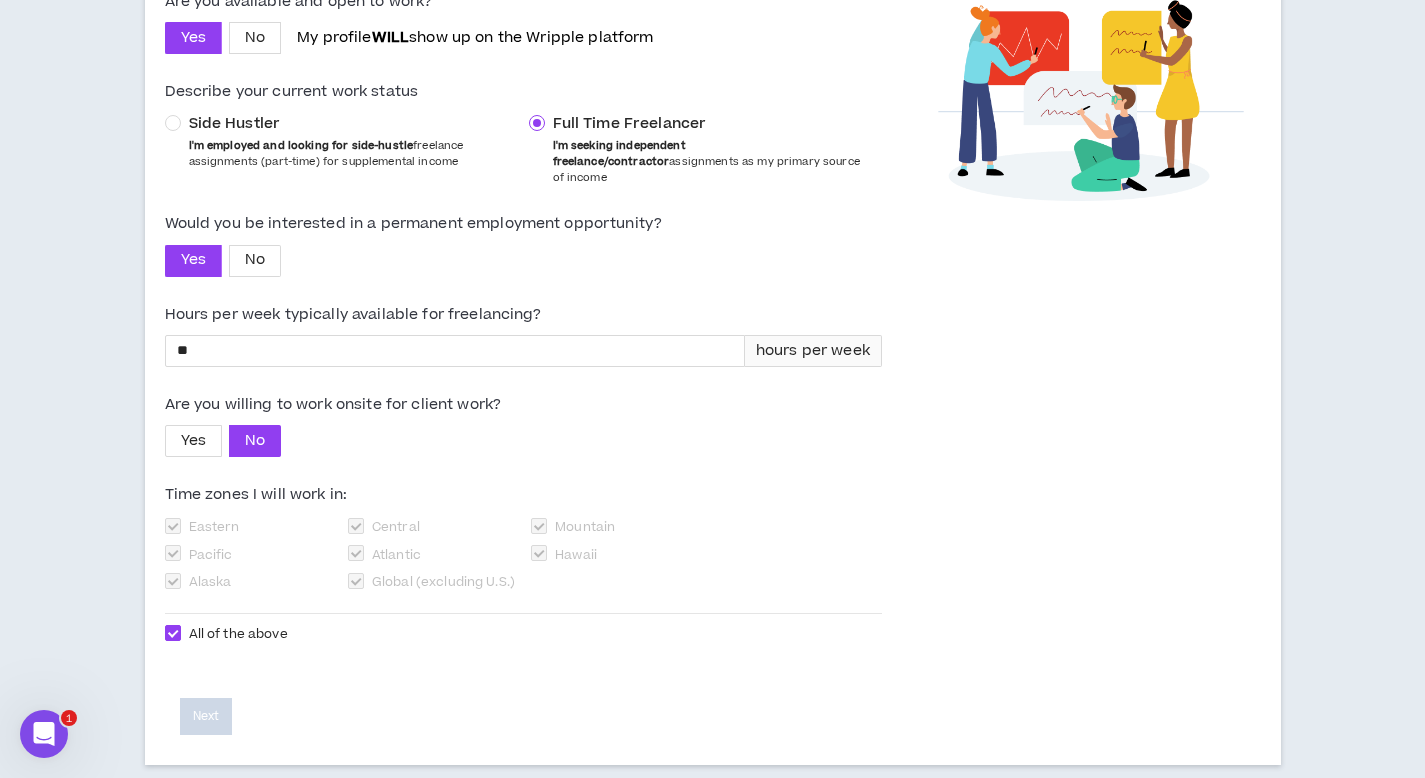 scroll, scrollTop: 79, scrollLeft: 0, axis: vertical 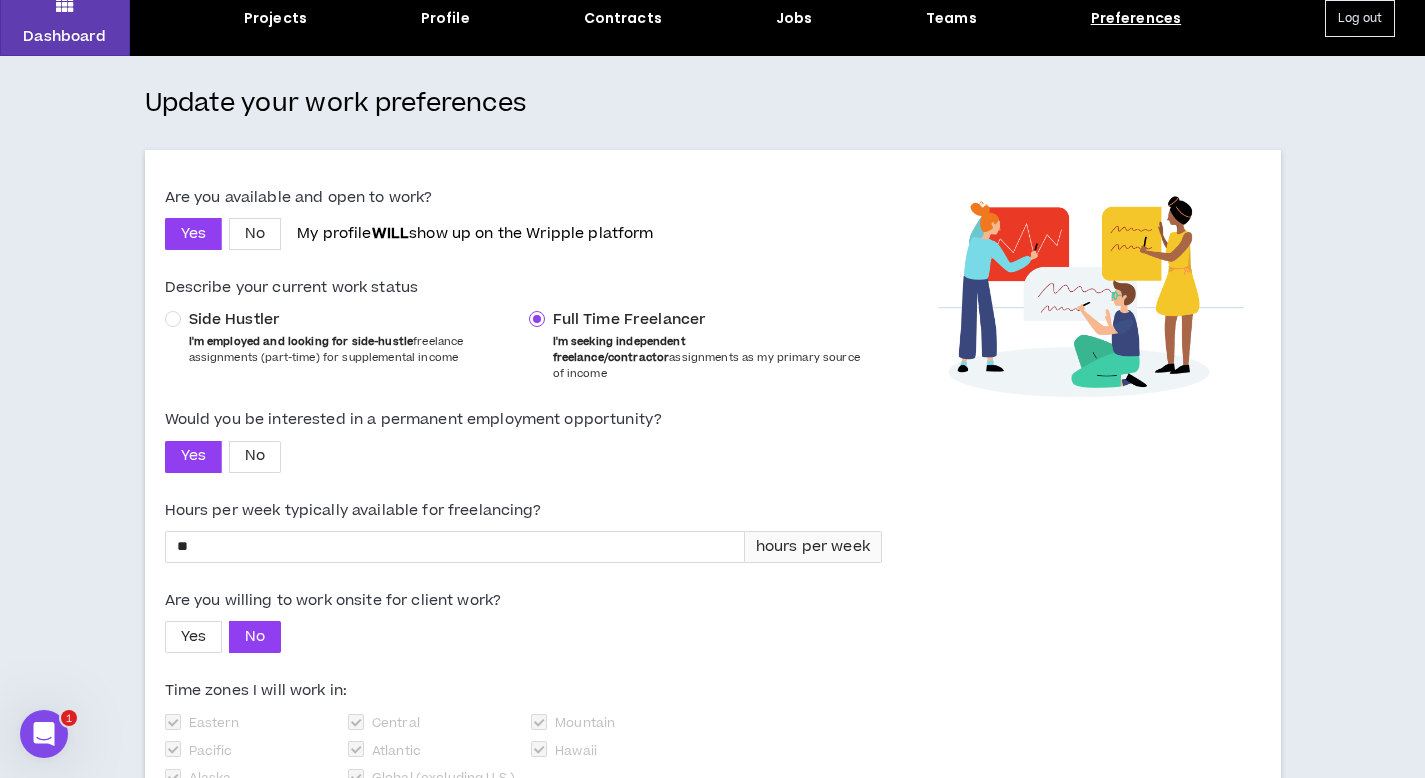 select on "*" 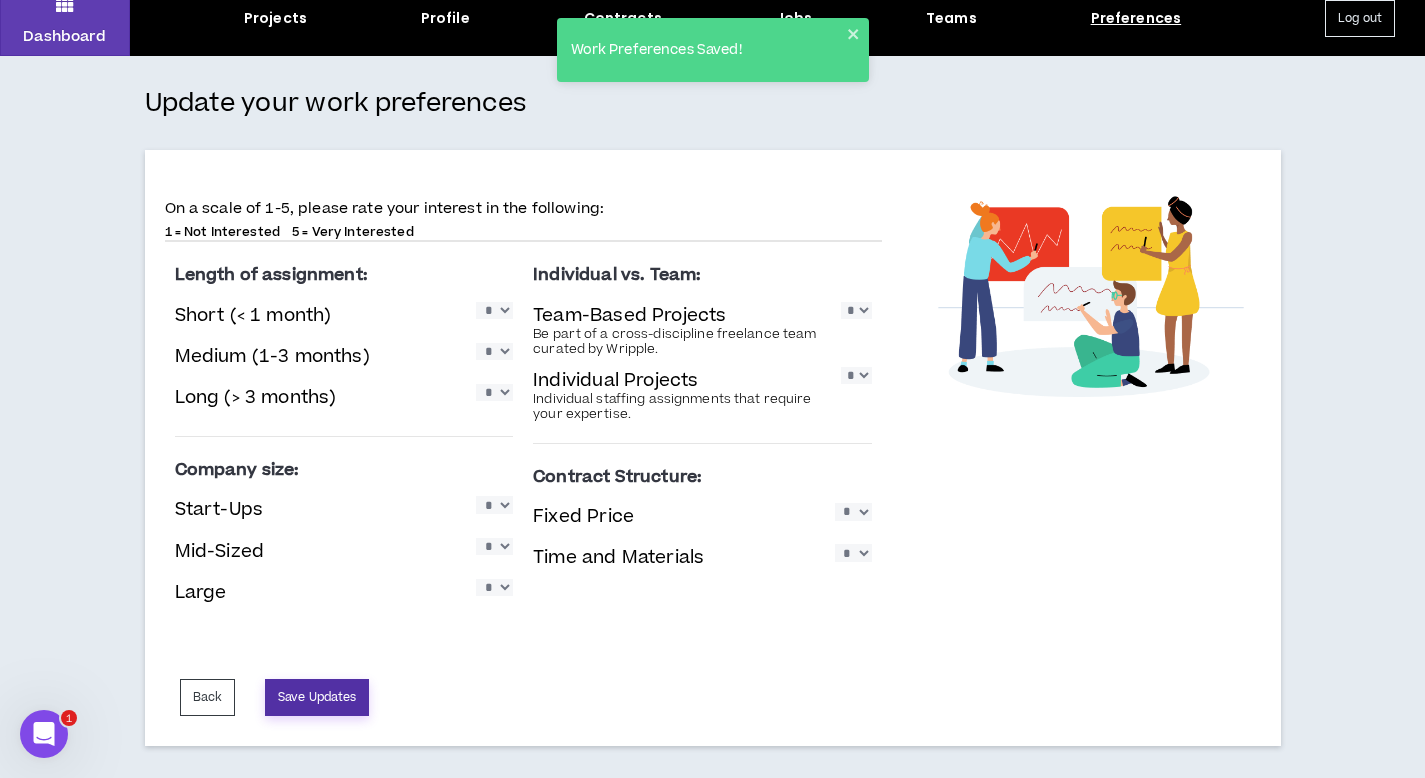 click on "Save Updates" at bounding box center (317, 697) 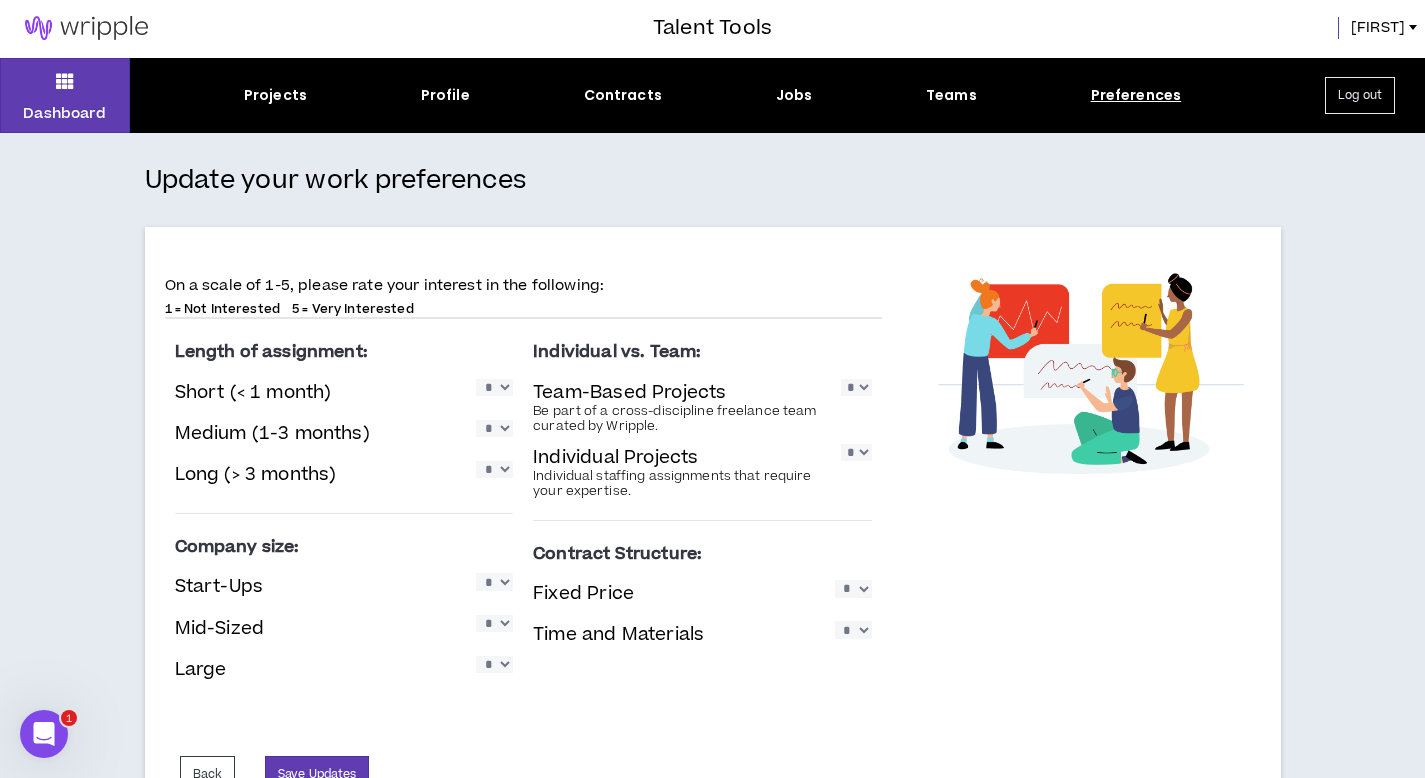 scroll, scrollTop: 0, scrollLeft: 0, axis: both 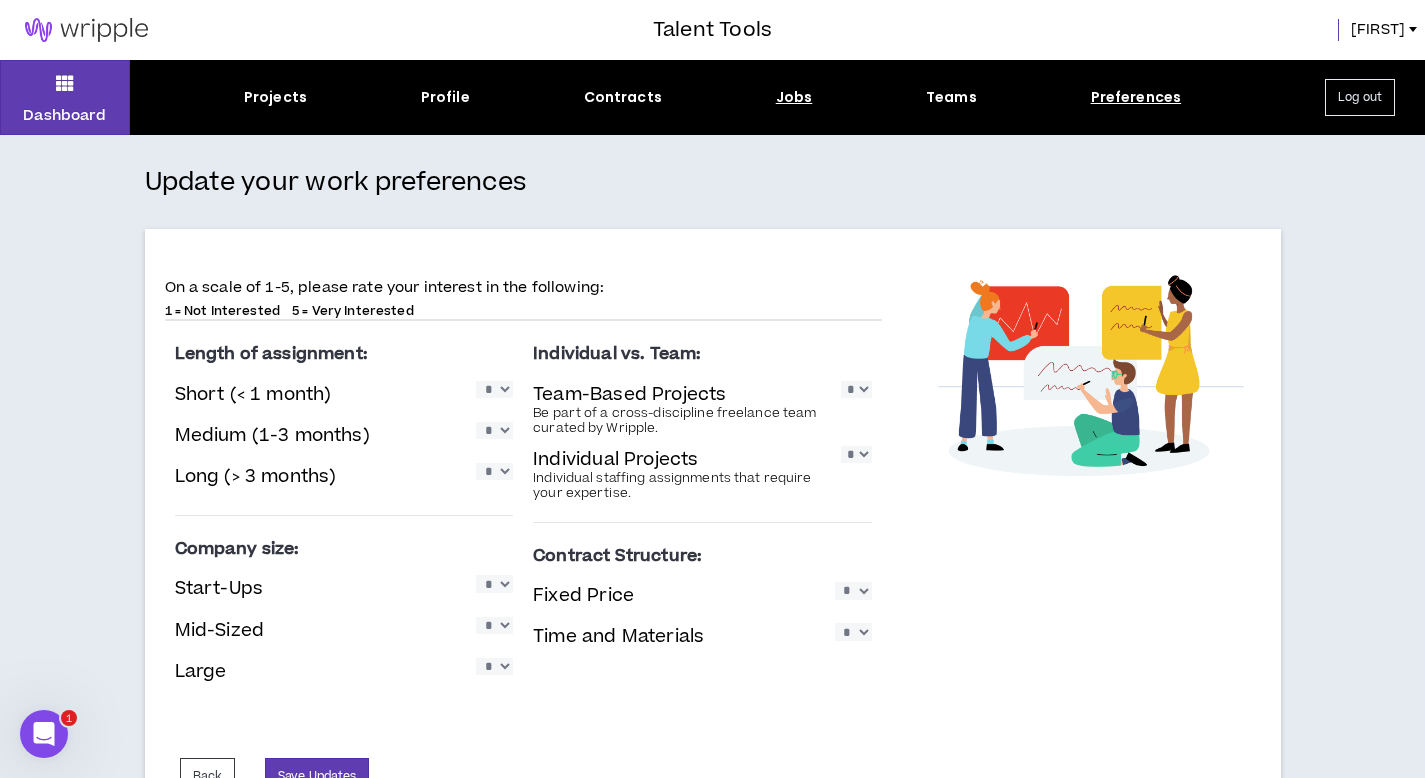 click on "Jobs" at bounding box center [794, 97] 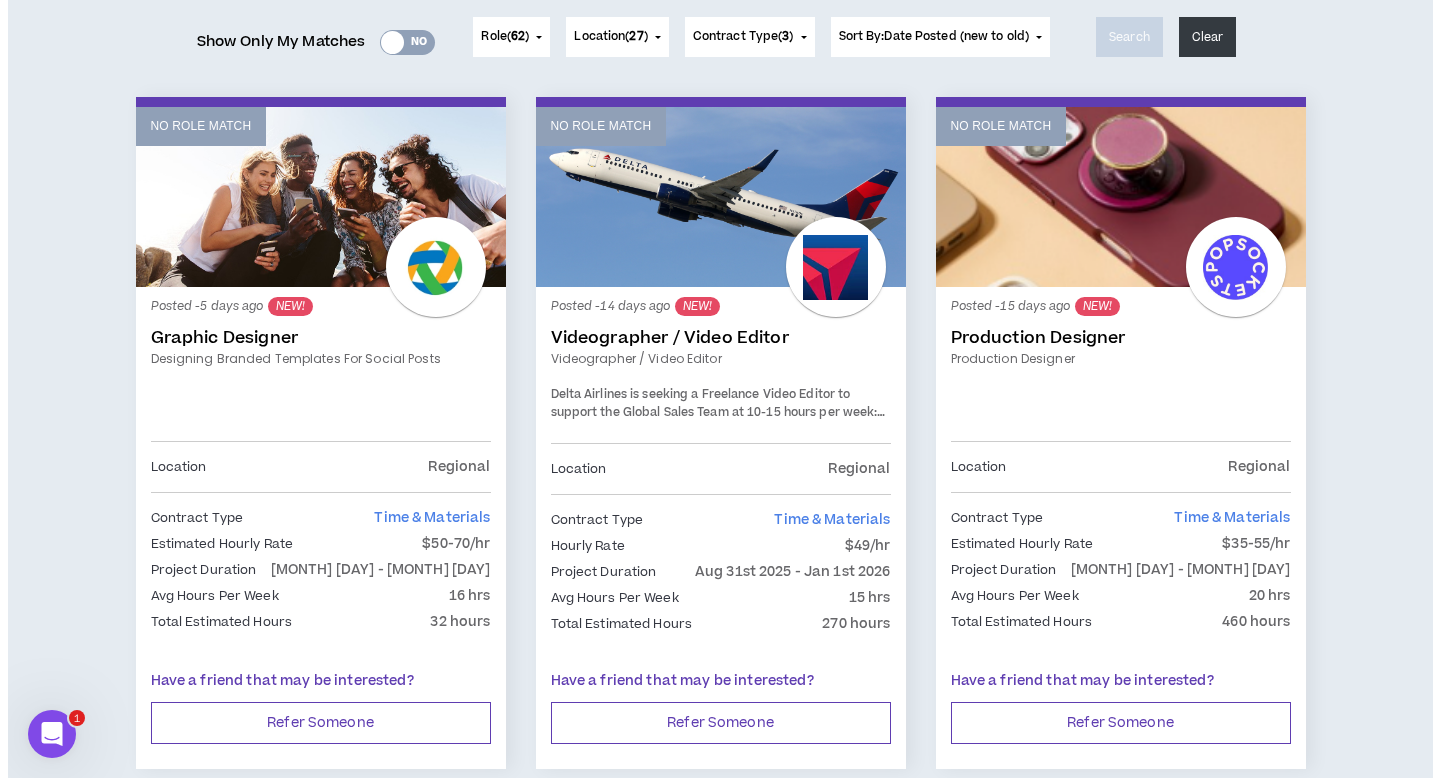 scroll, scrollTop: 0, scrollLeft: 0, axis: both 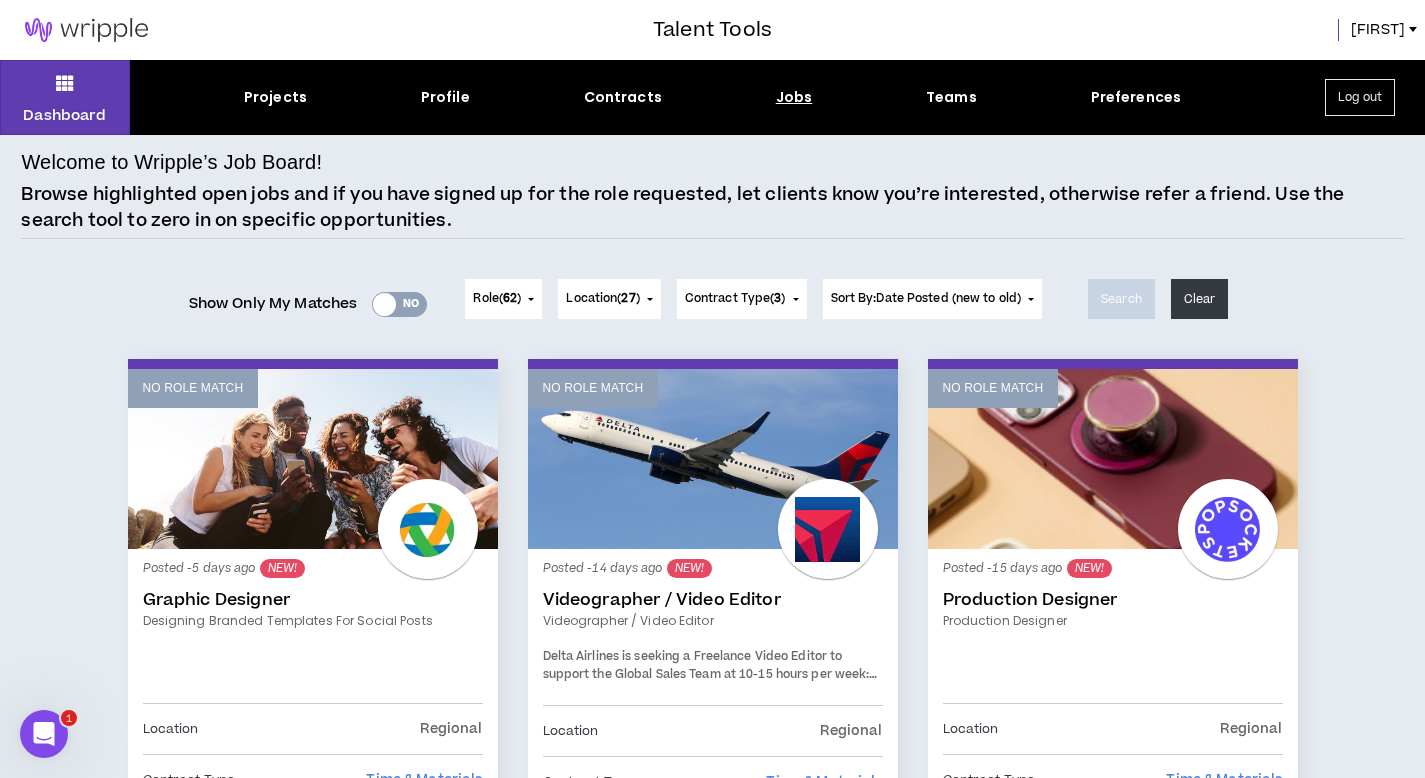 click on "Log out" at bounding box center (1360, 97) 